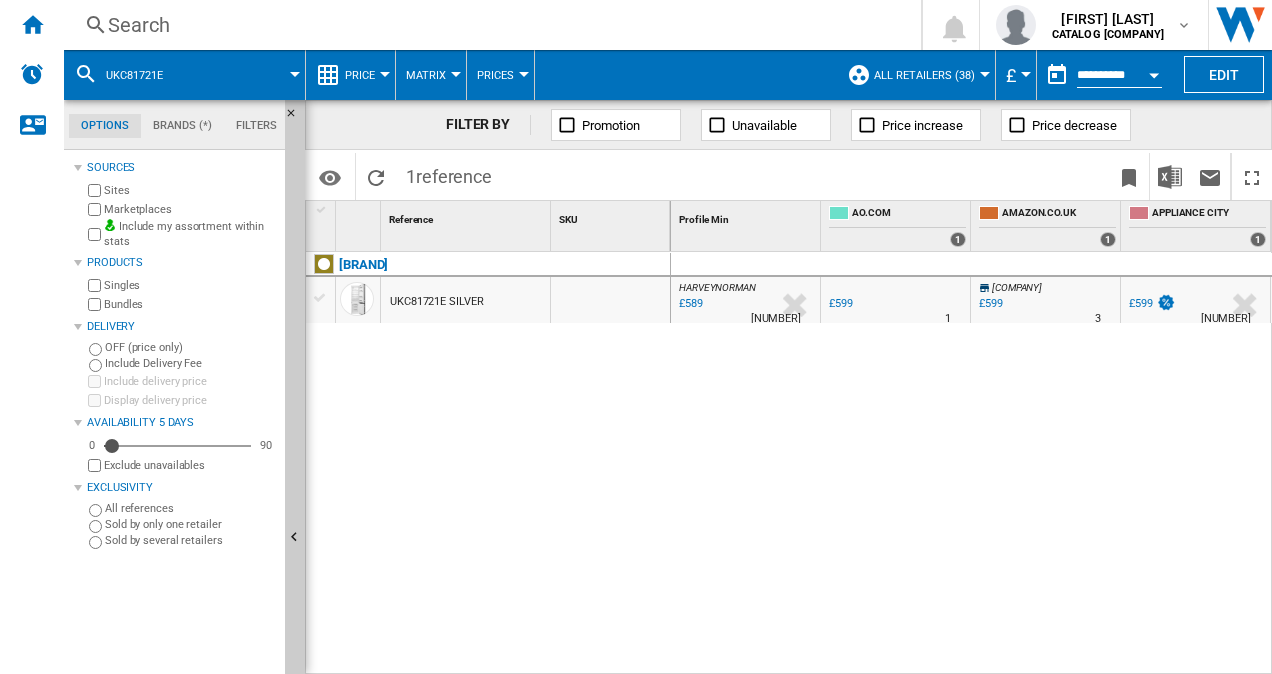 scroll, scrollTop: 0, scrollLeft: 0, axis: both 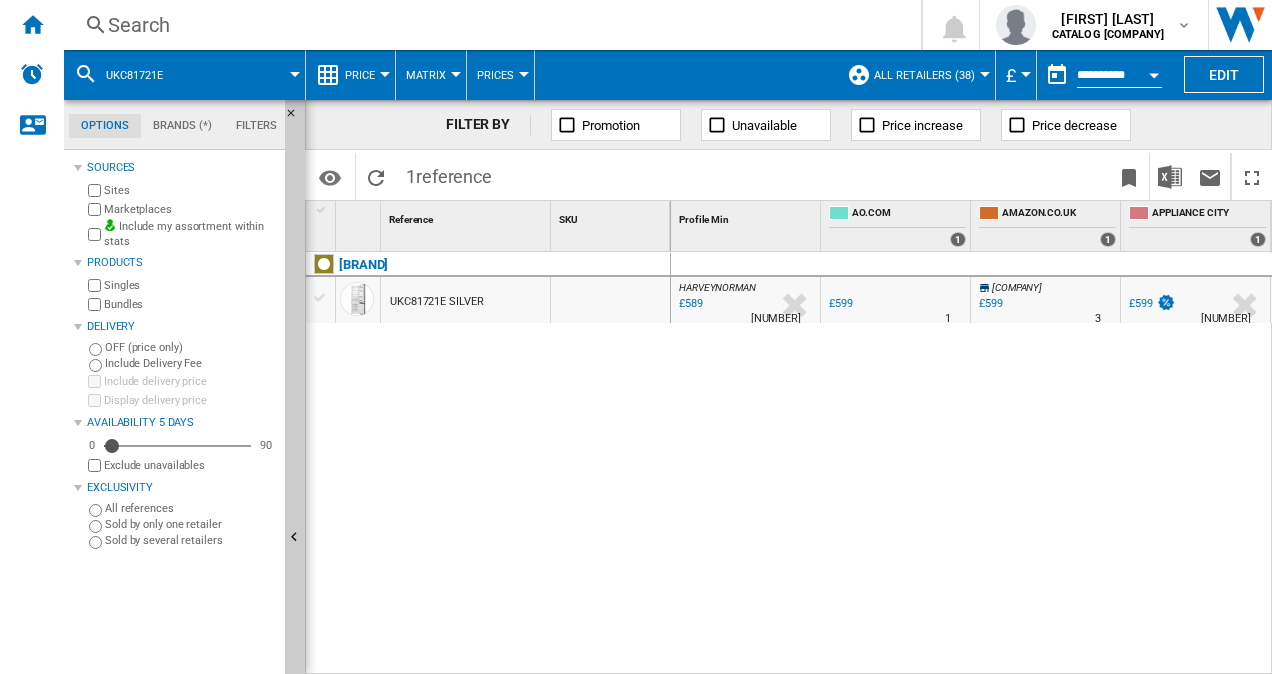 click on "Search" at bounding box center [488, 25] 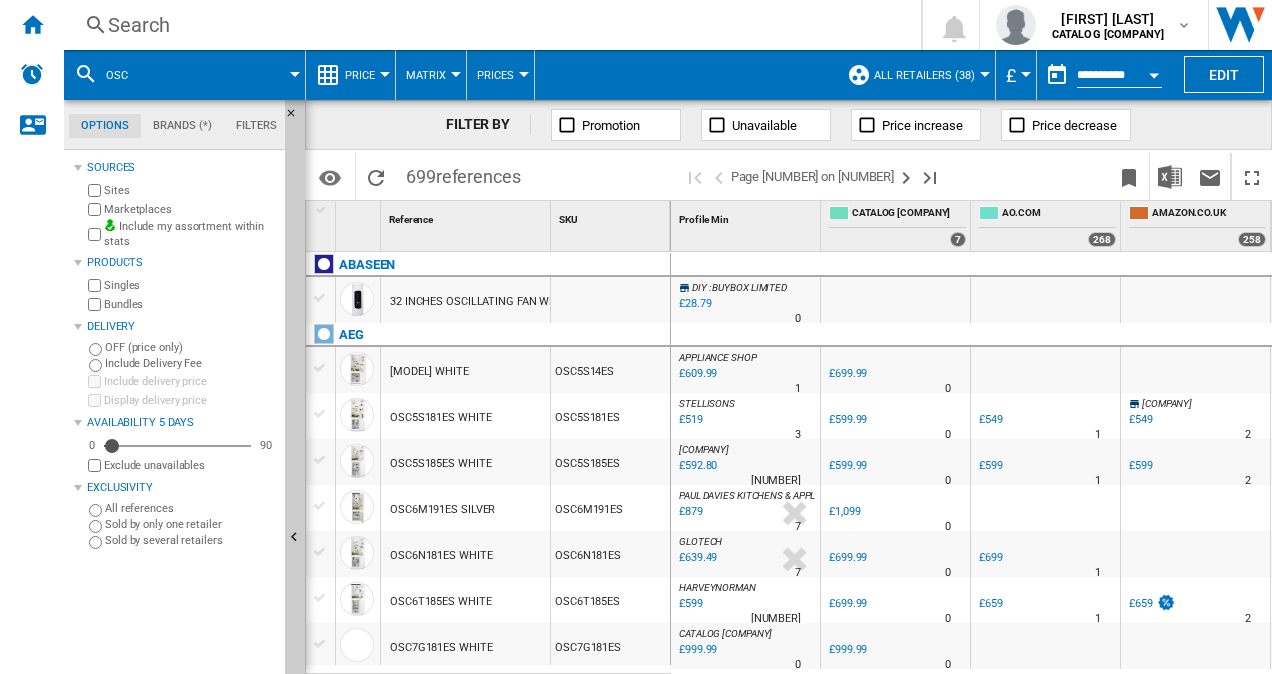 click on "Search" at bounding box center [488, 25] 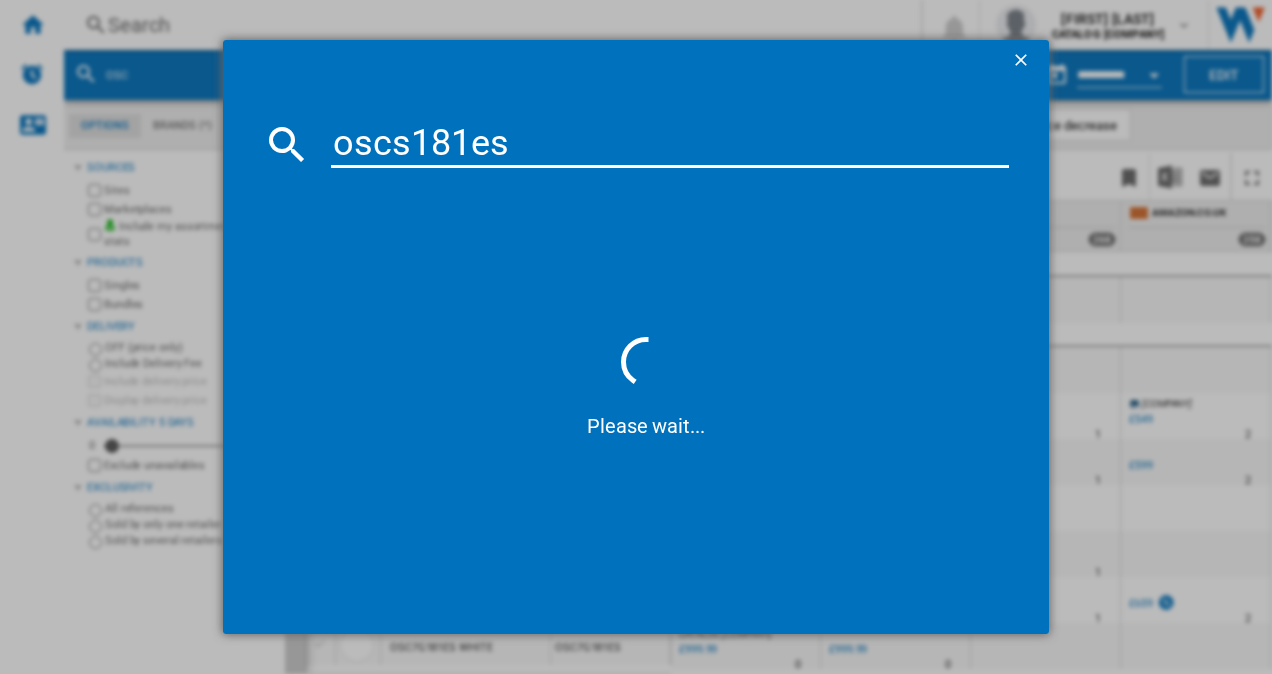 click on "oscs181es" at bounding box center [670, 144] 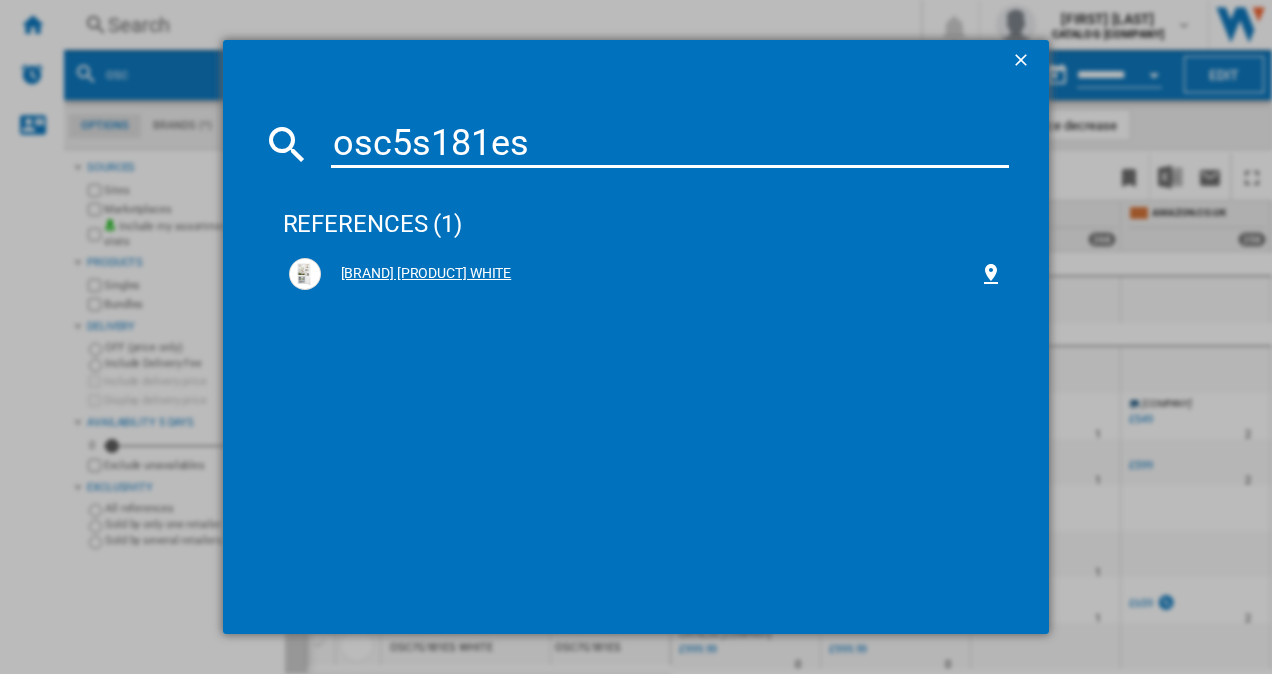 type on "osc5s181es" 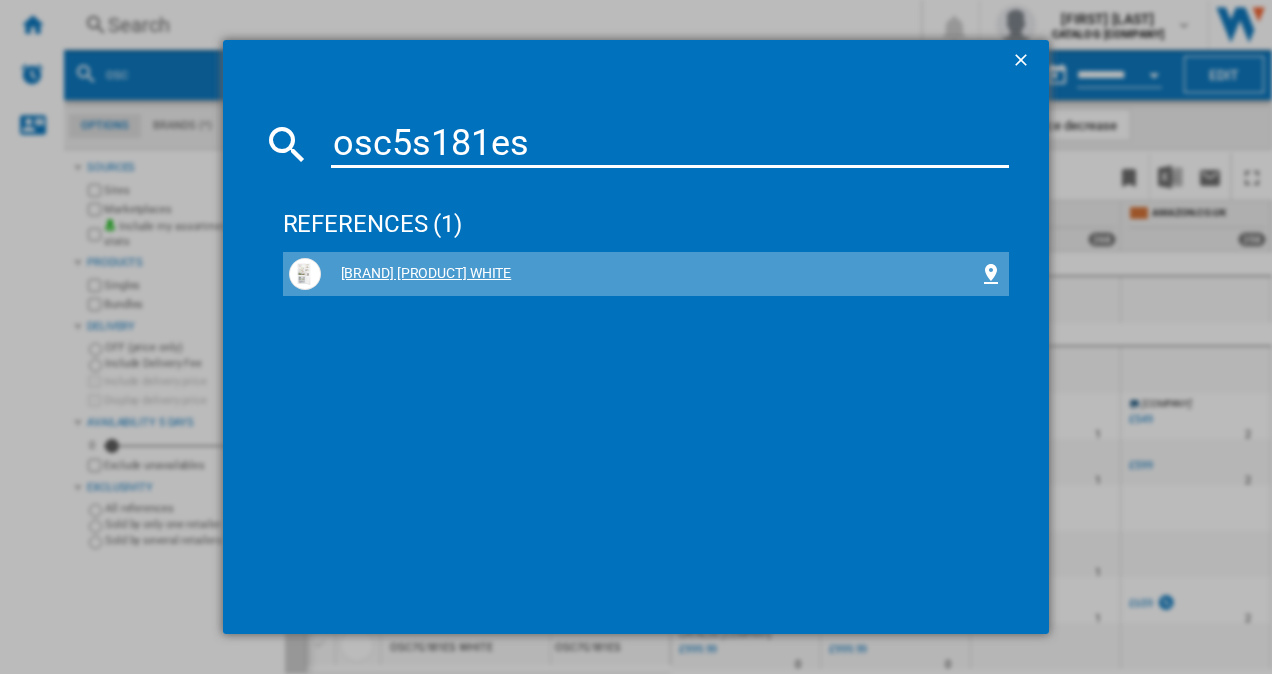 click on "[BRAND] [PRODUCT] WHITE" at bounding box center (650, 274) 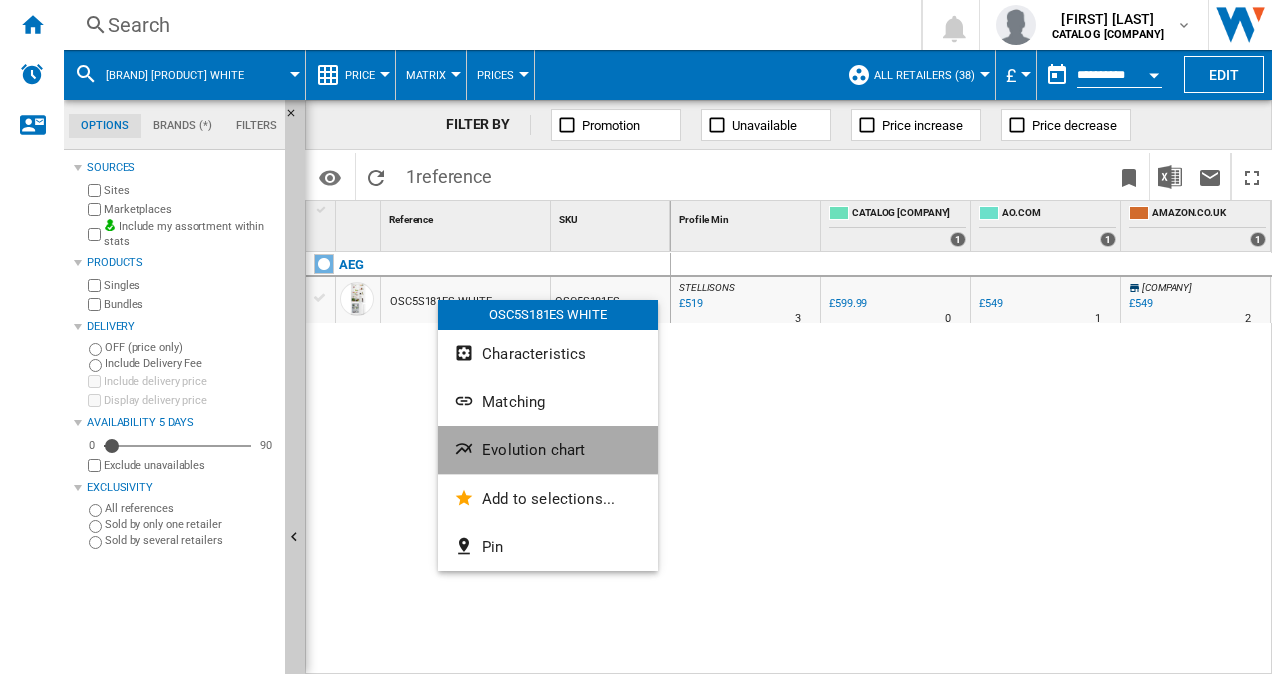 click on "Evolution chart" at bounding box center (533, 450) 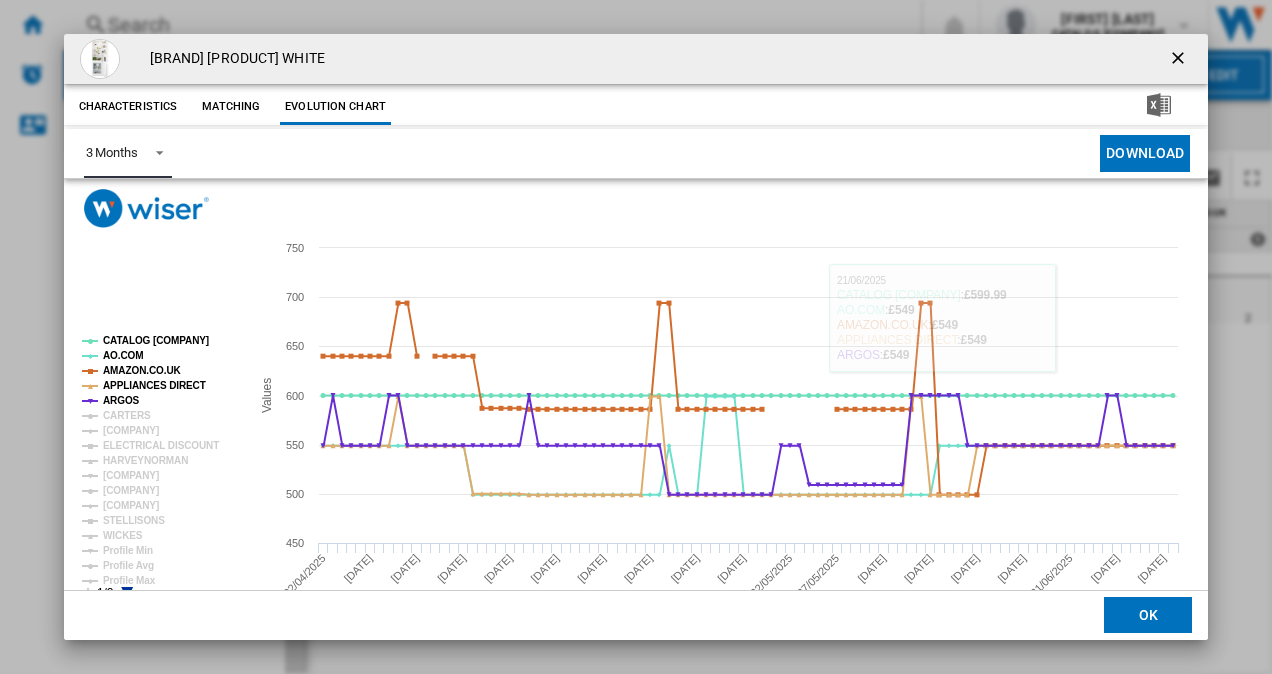 click on "3 Months" at bounding box center [112, 152] 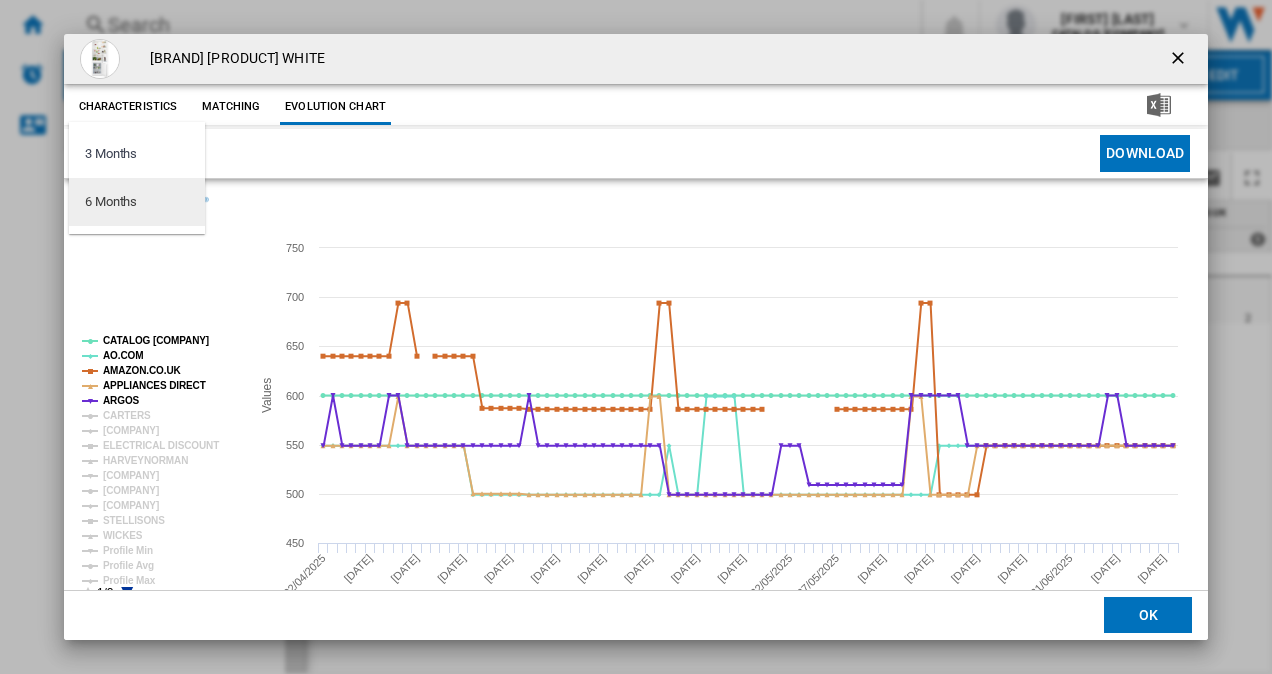 click on "6 Months" at bounding box center [111, 202] 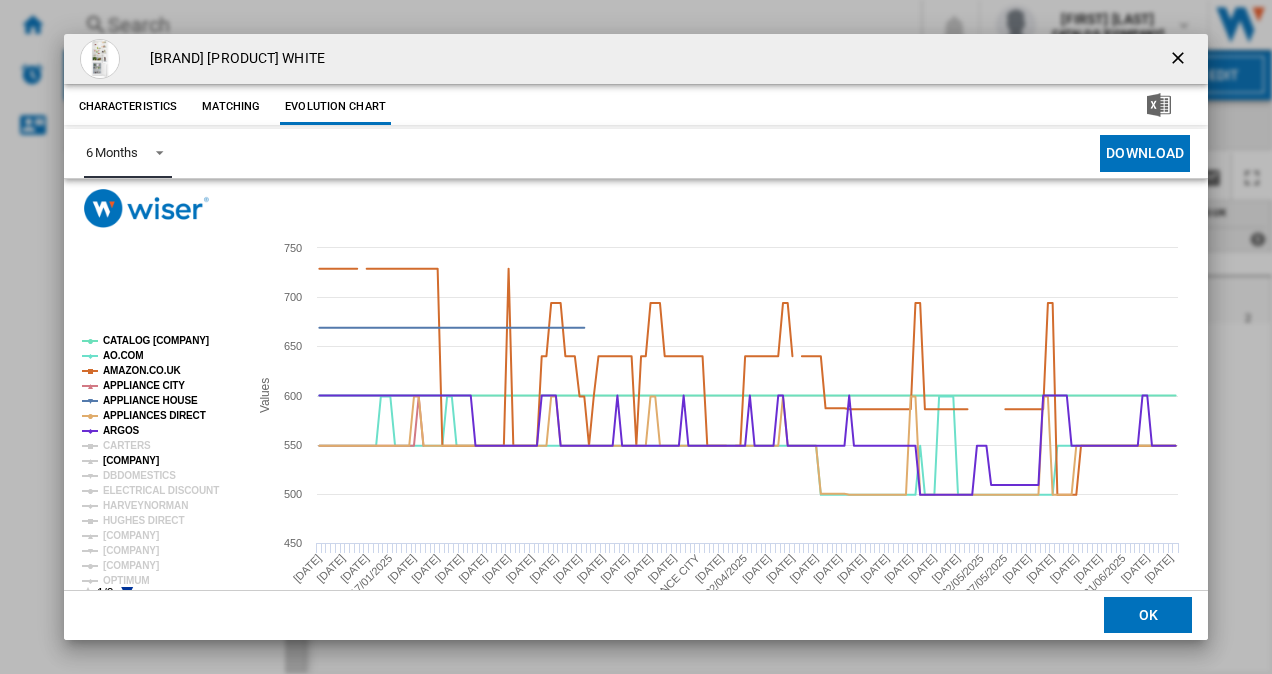 click on "[COMPANY]" at bounding box center [131, 460] 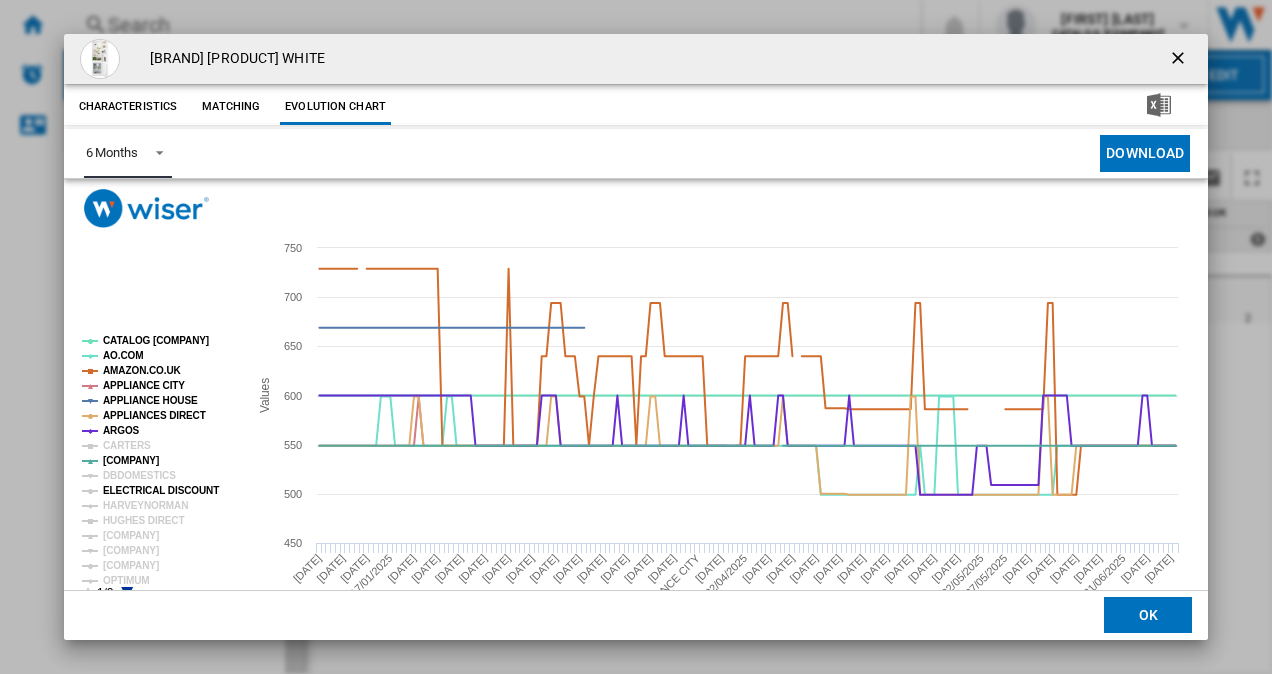 click on "ELECTRICAL DISCOUNT" at bounding box center [161, 490] 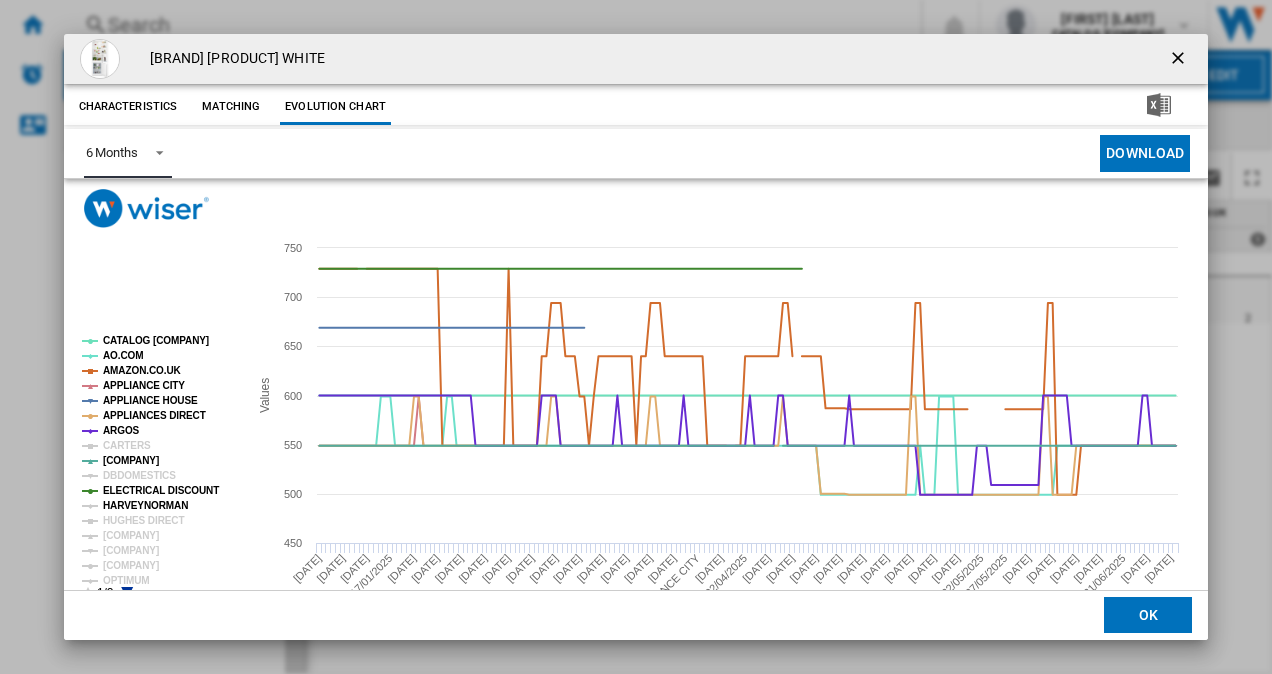 click on "HARVEYNORMAN" at bounding box center (145, 505) 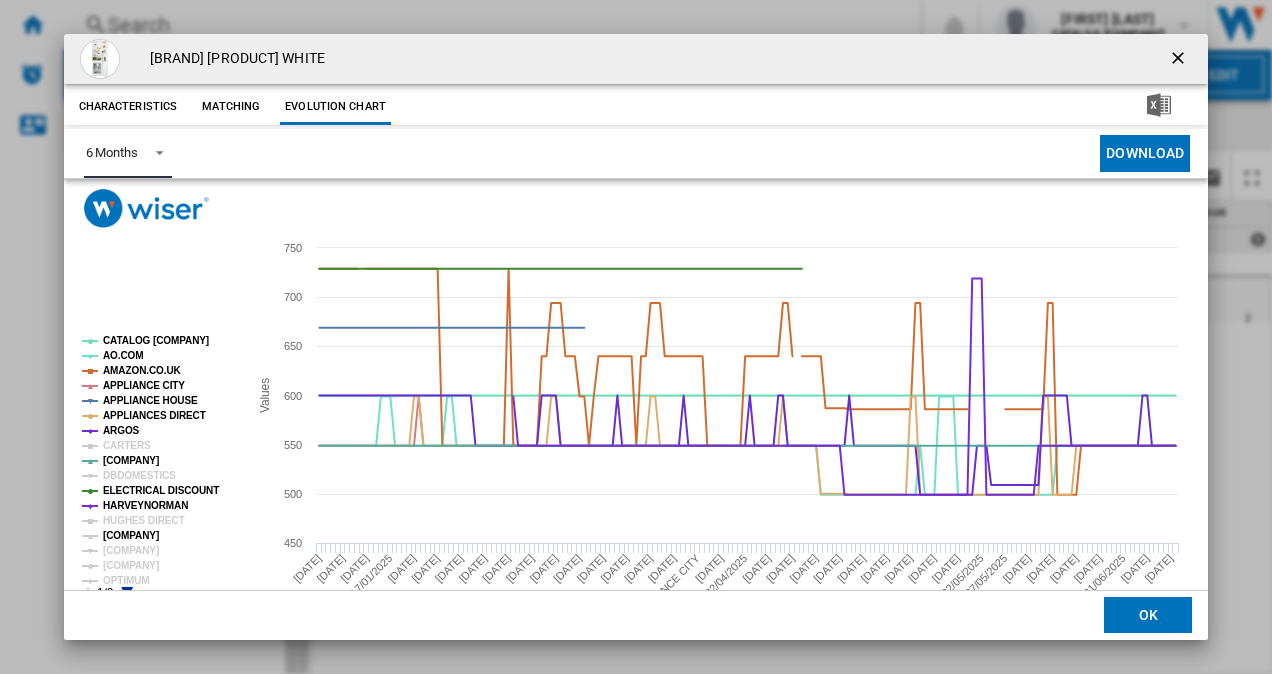 click on "[COMPANY]" at bounding box center [131, 535] 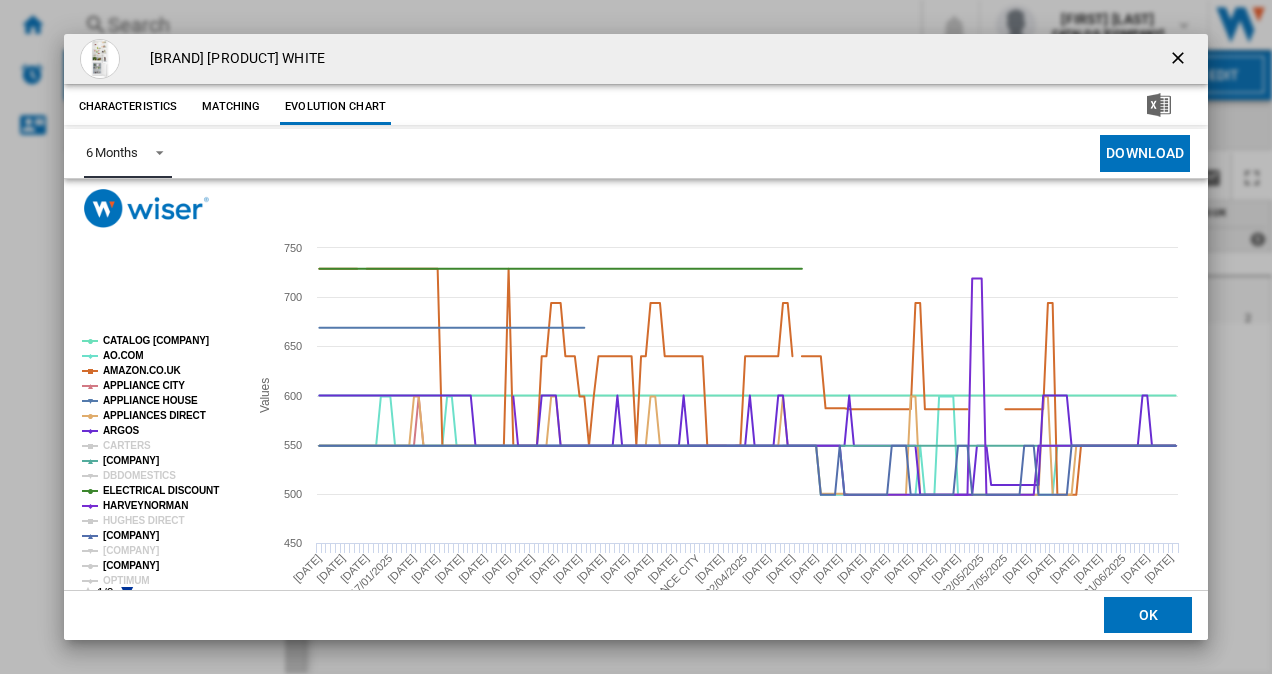 click on "[COMPANY]" at bounding box center (131, 565) 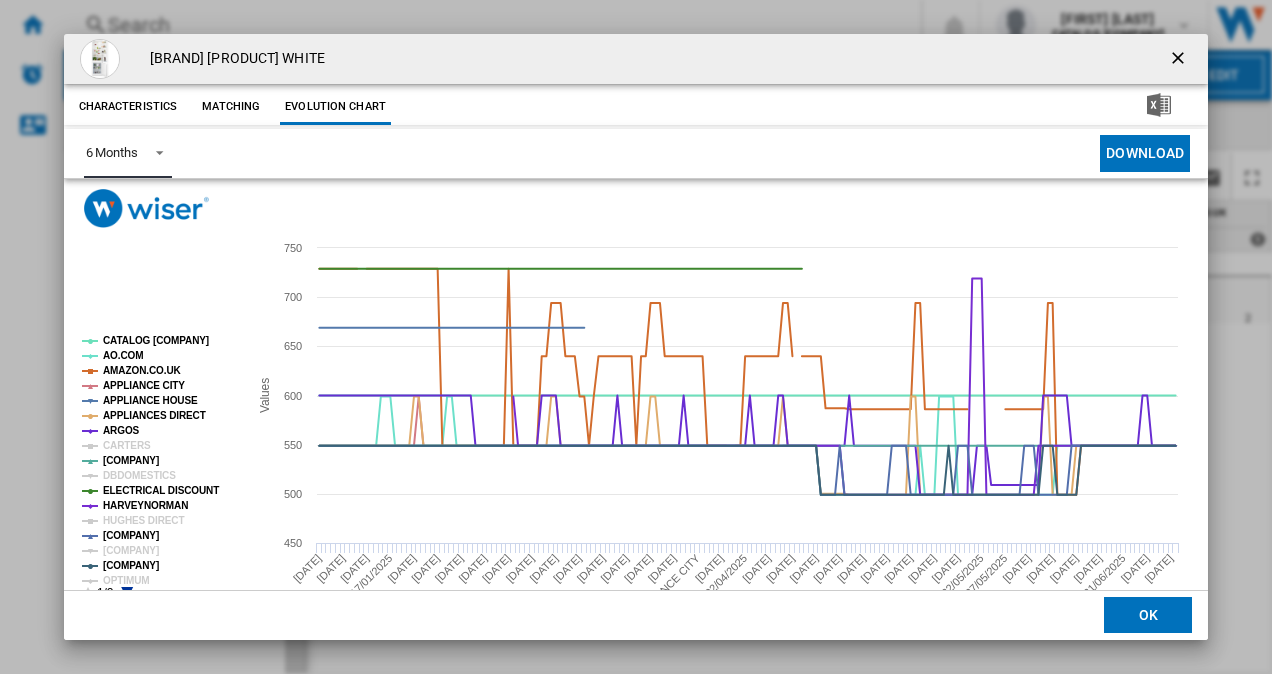 click at bounding box center [127, 593] 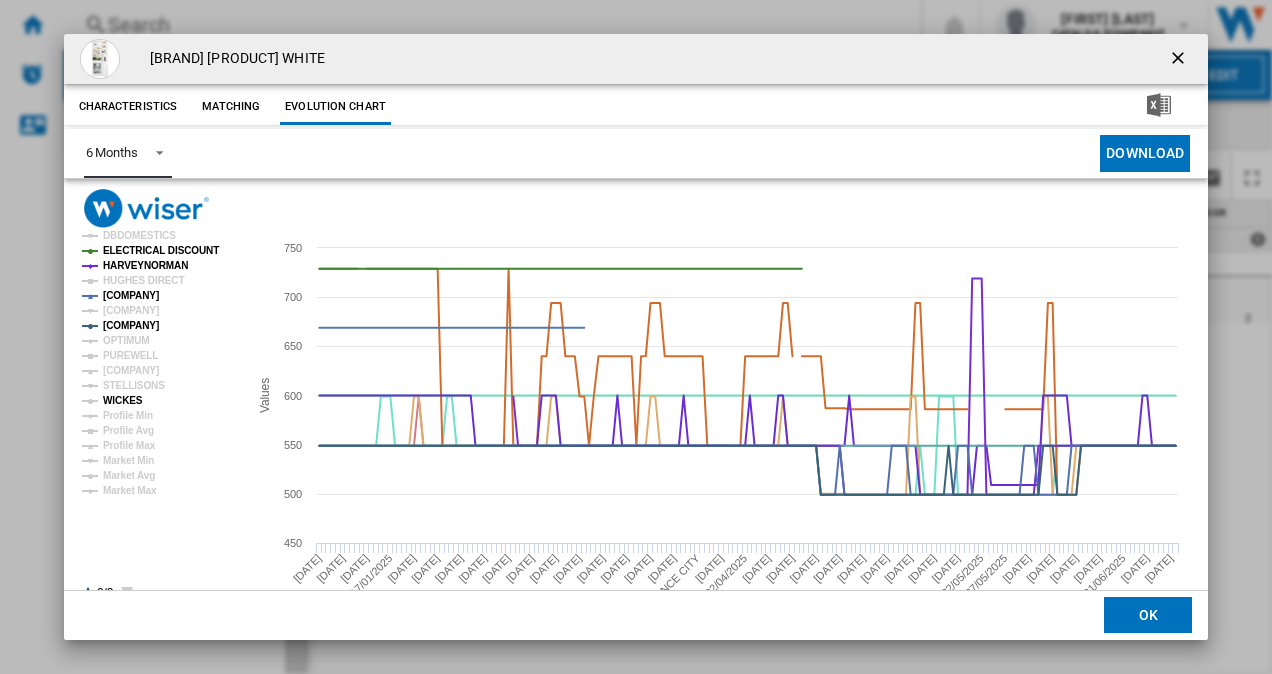click on "WICKES" at bounding box center [123, 400] 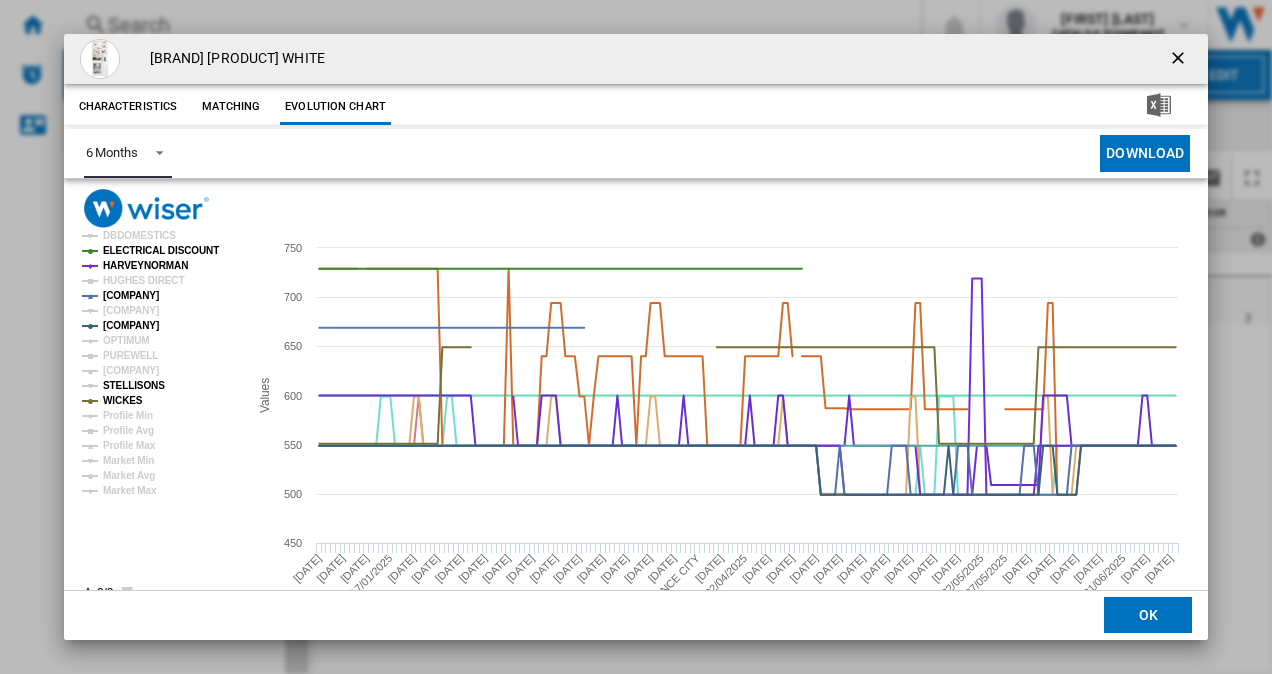 click on "STELLISONS" at bounding box center [134, 385] 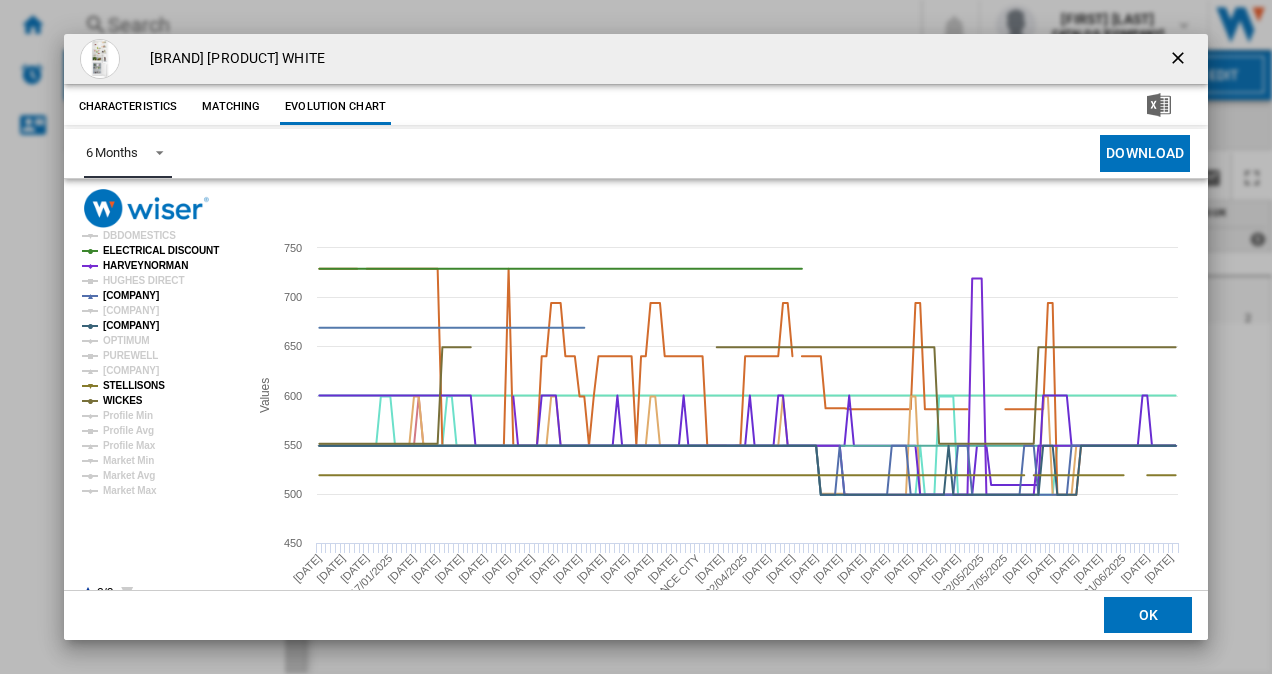 click at bounding box center (88, 593) 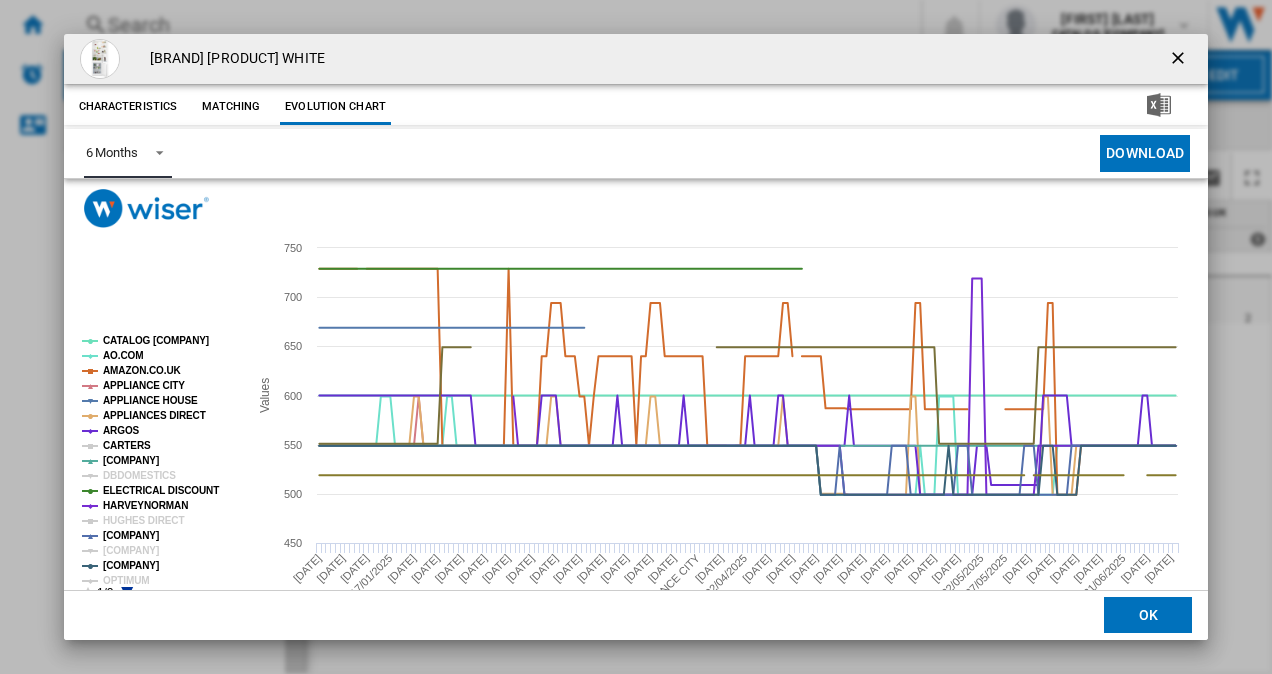 click on "CARTERS" at bounding box center [127, 445] 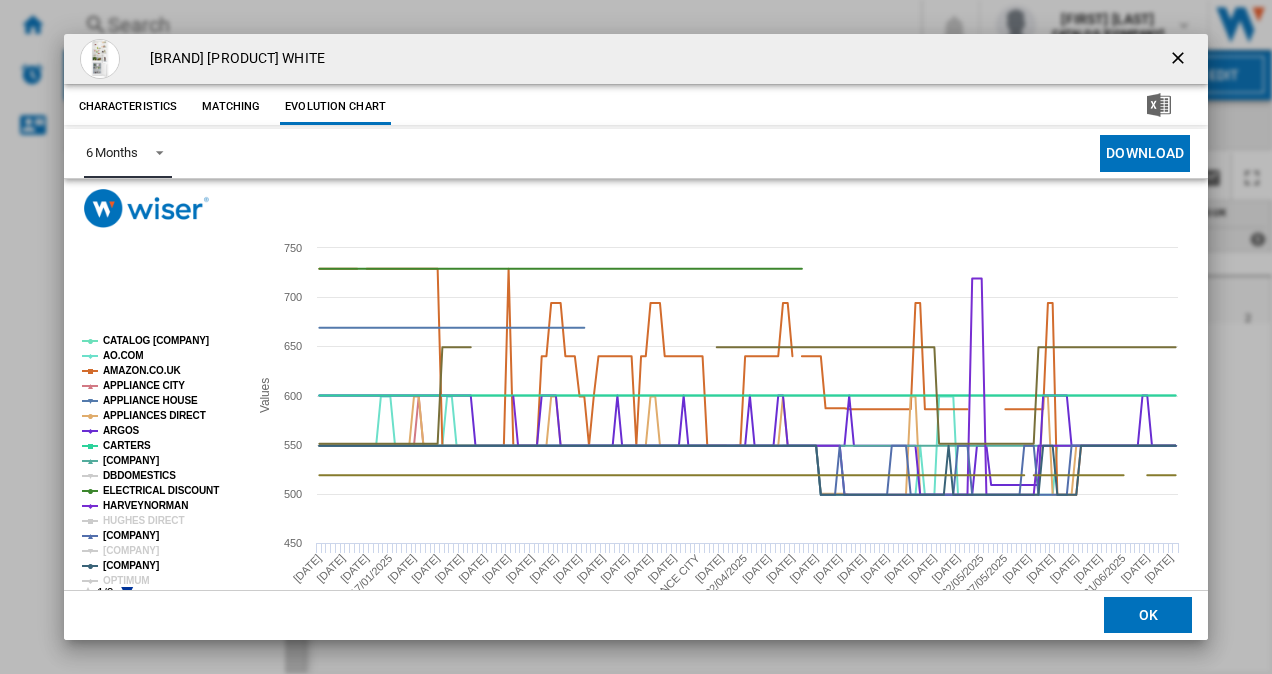 click on "DBDOMESTICS" at bounding box center (139, 475) 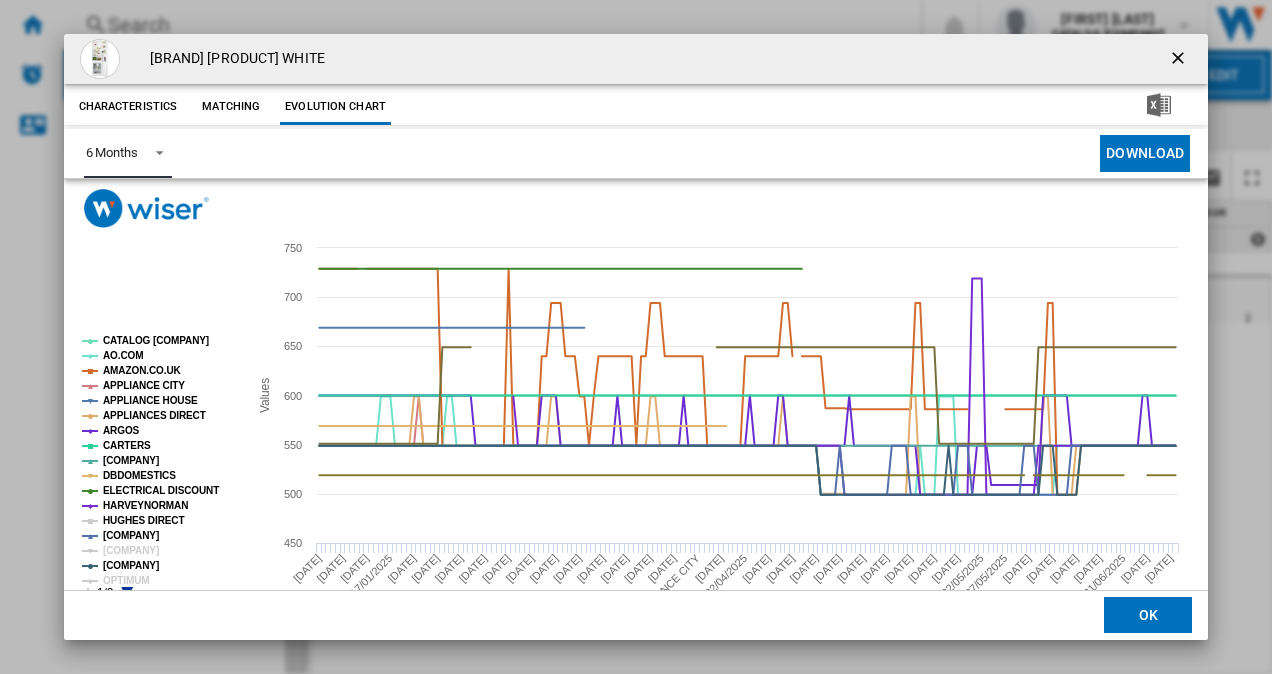 click on "HUGHES DIRECT" at bounding box center [143, 520] 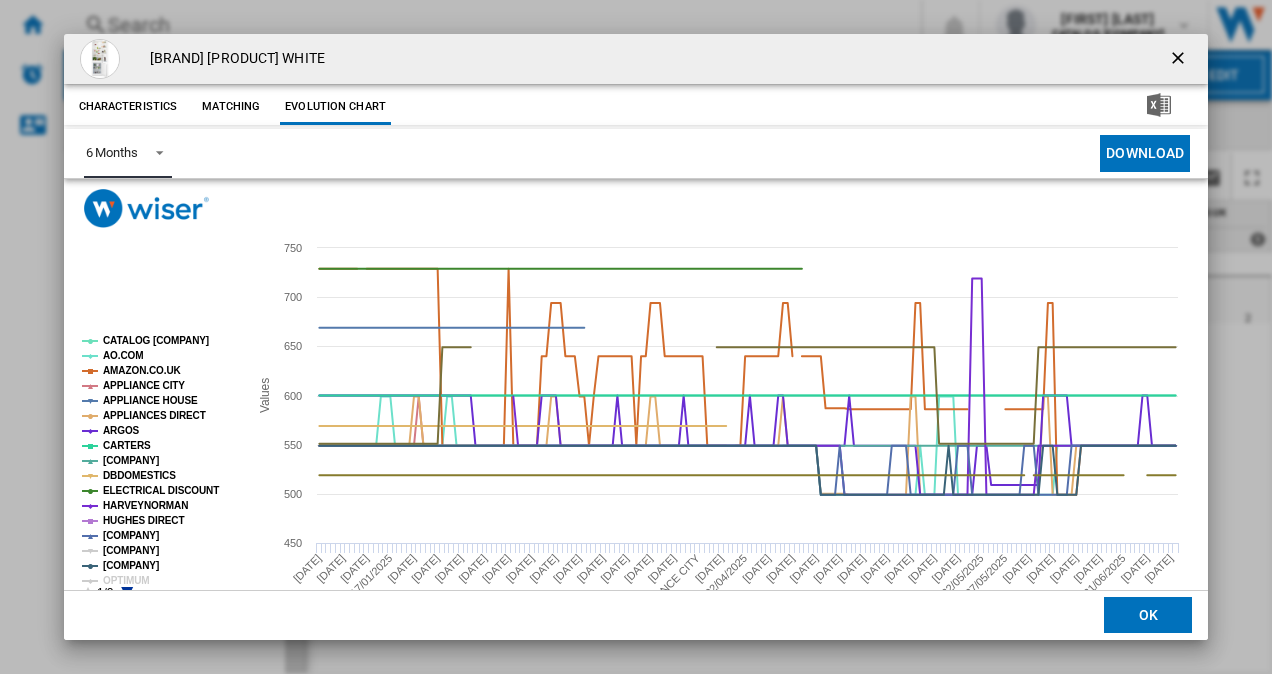 click on "[COMPANY]" at bounding box center (131, 550) 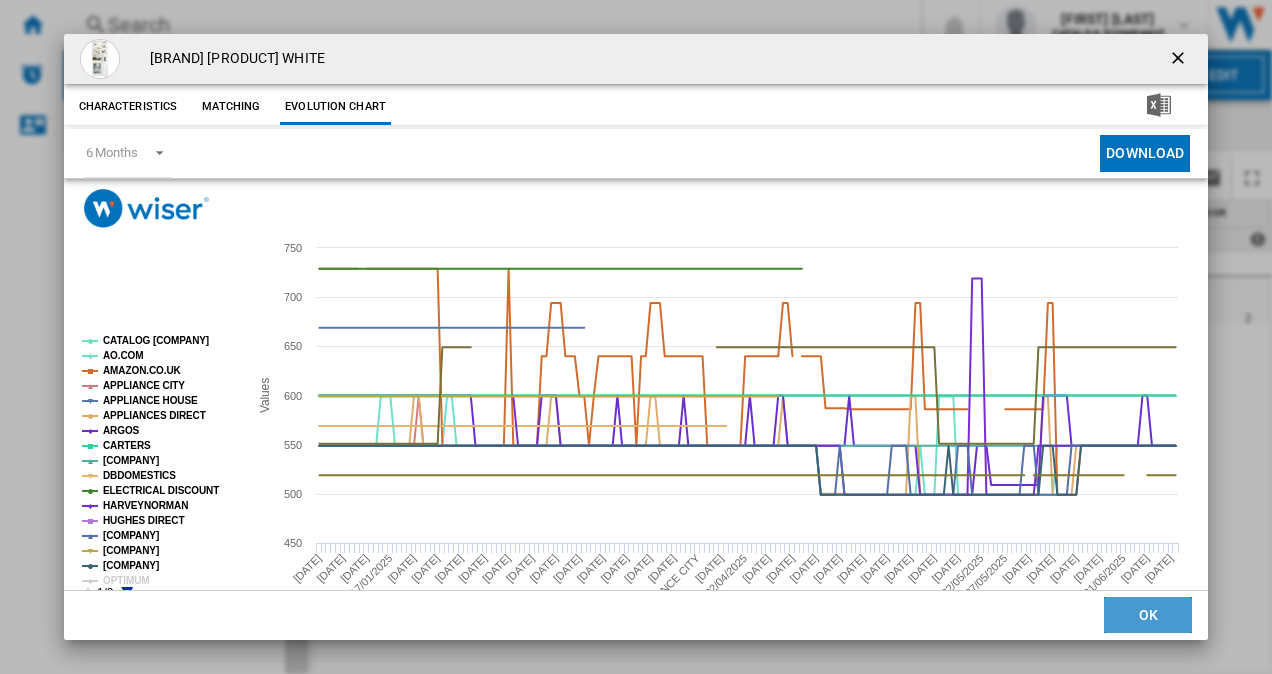 click on "OK" at bounding box center (1148, 616) 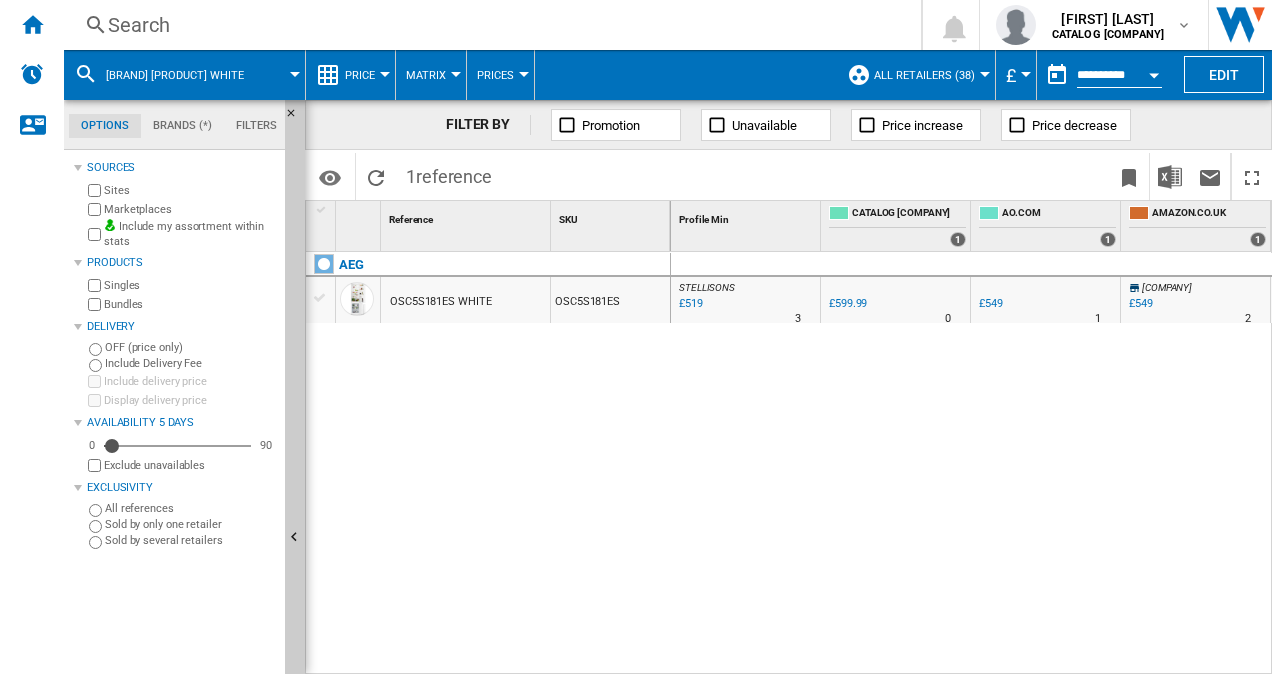 click on "Search" at bounding box center (488, 25) 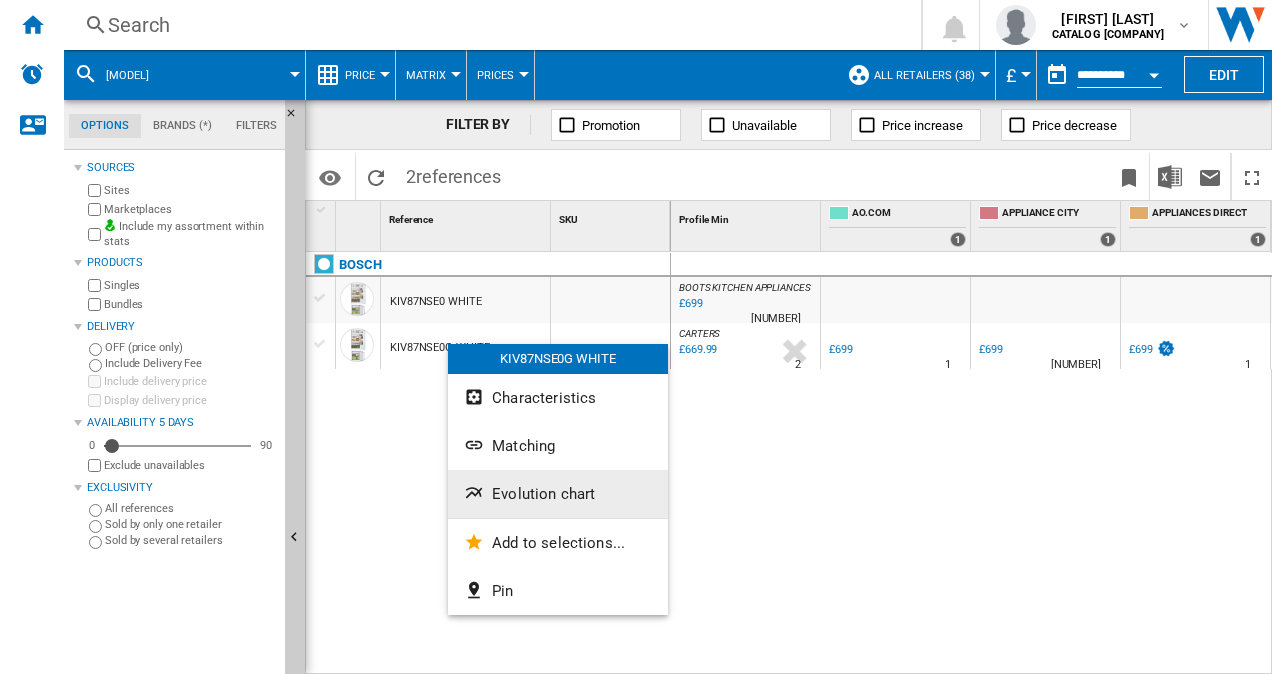 click on "Evolution chart" at bounding box center [543, 494] 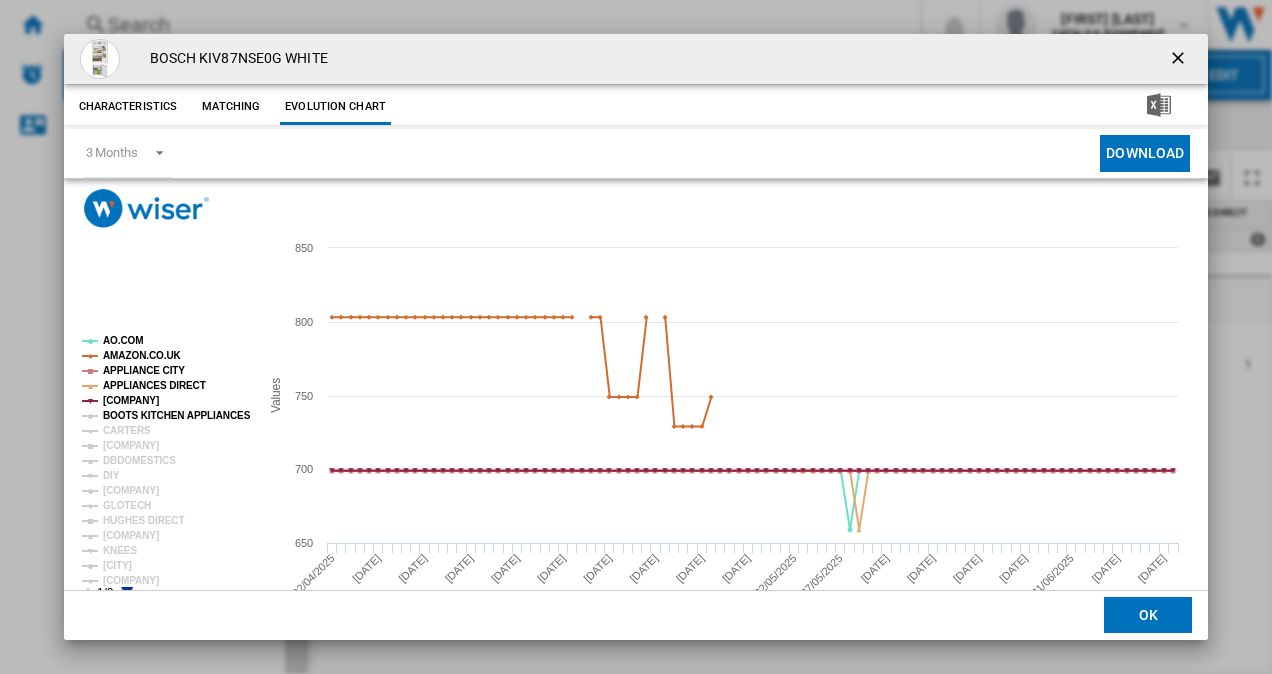 click on "BOOTS KITCHEN APPLIANCES" at bounding box center [177, 415] 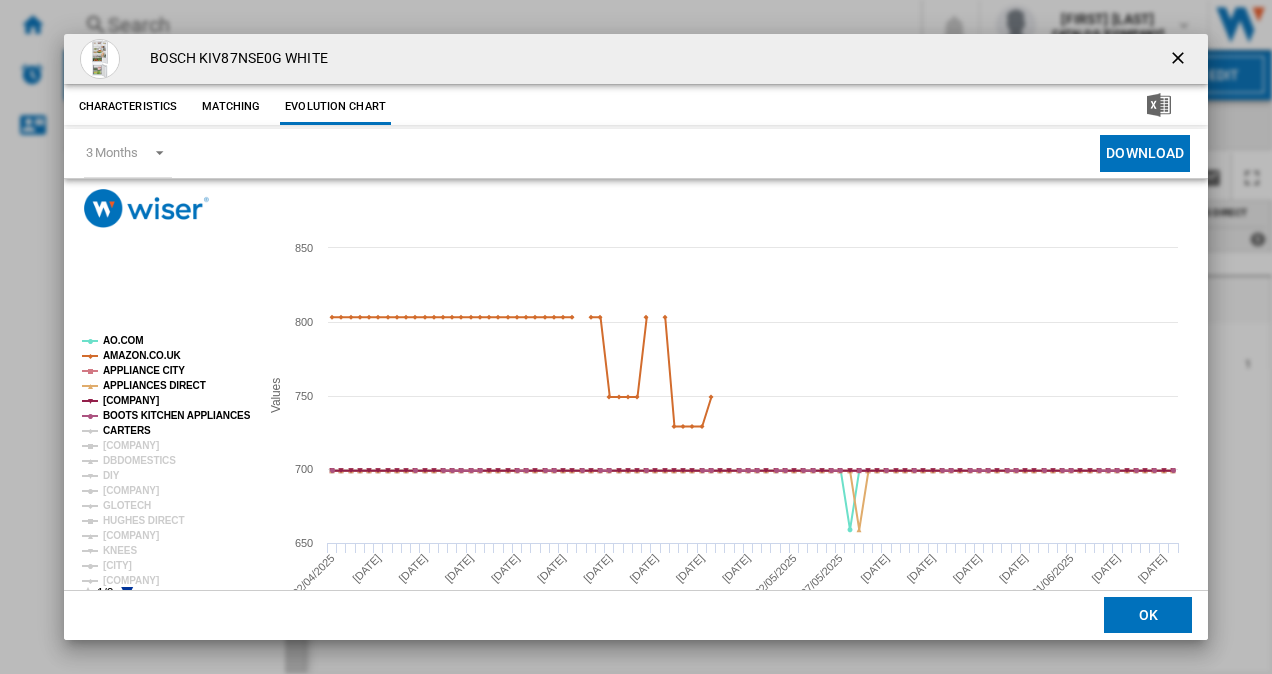 click on "CARTERS" at bounding box center [127, 430] 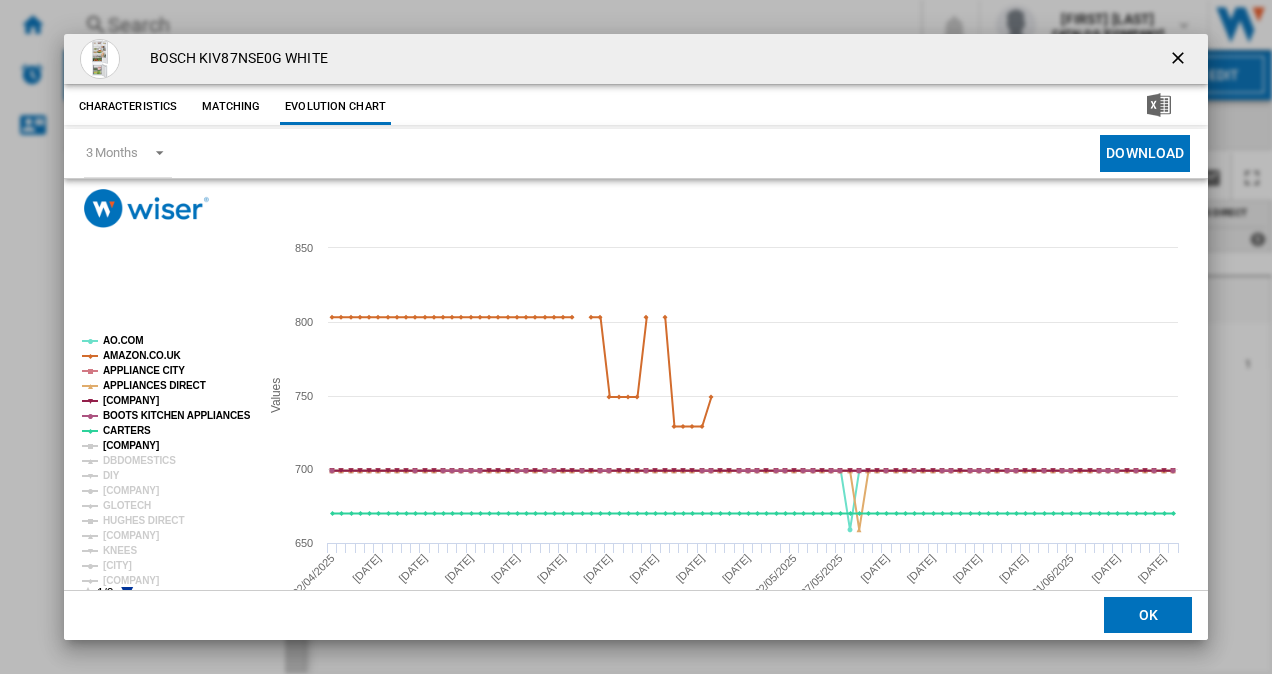 click on "[COMPANY]" at bounding box center (131, 445) 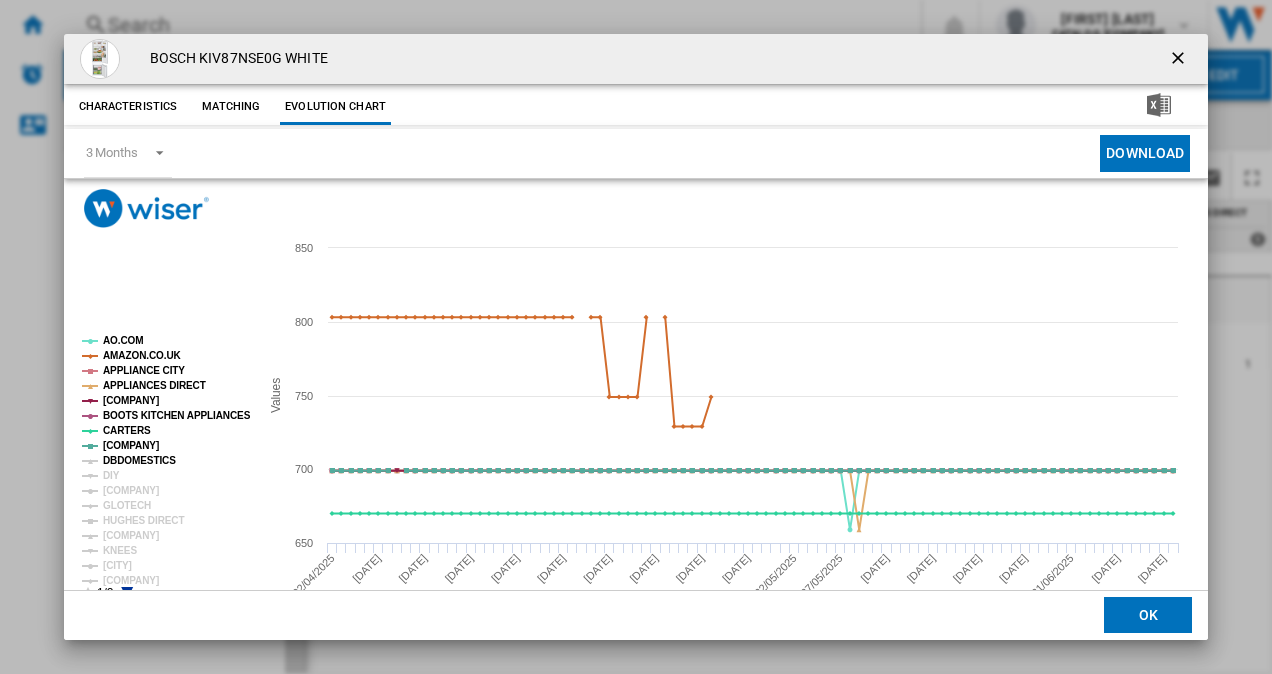 click on "DBDOMESTICS" at bounding box center [139, 460] 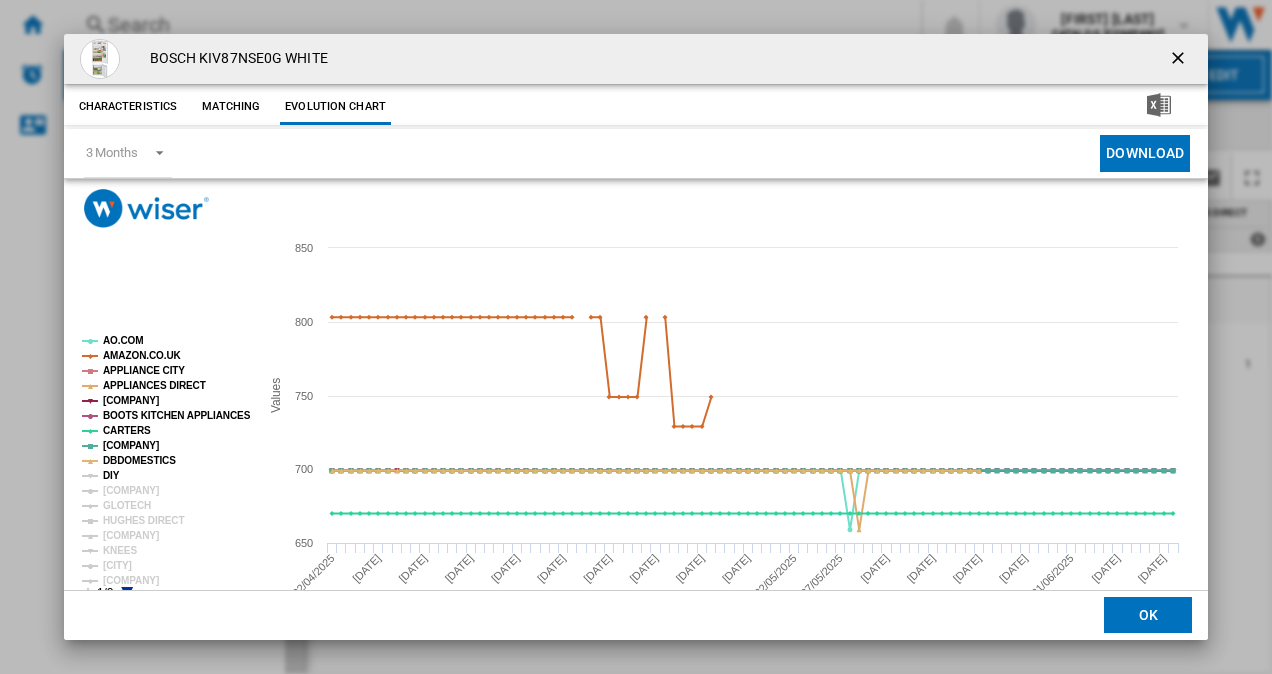 click on "DIY" at bounding box center (111, 475) 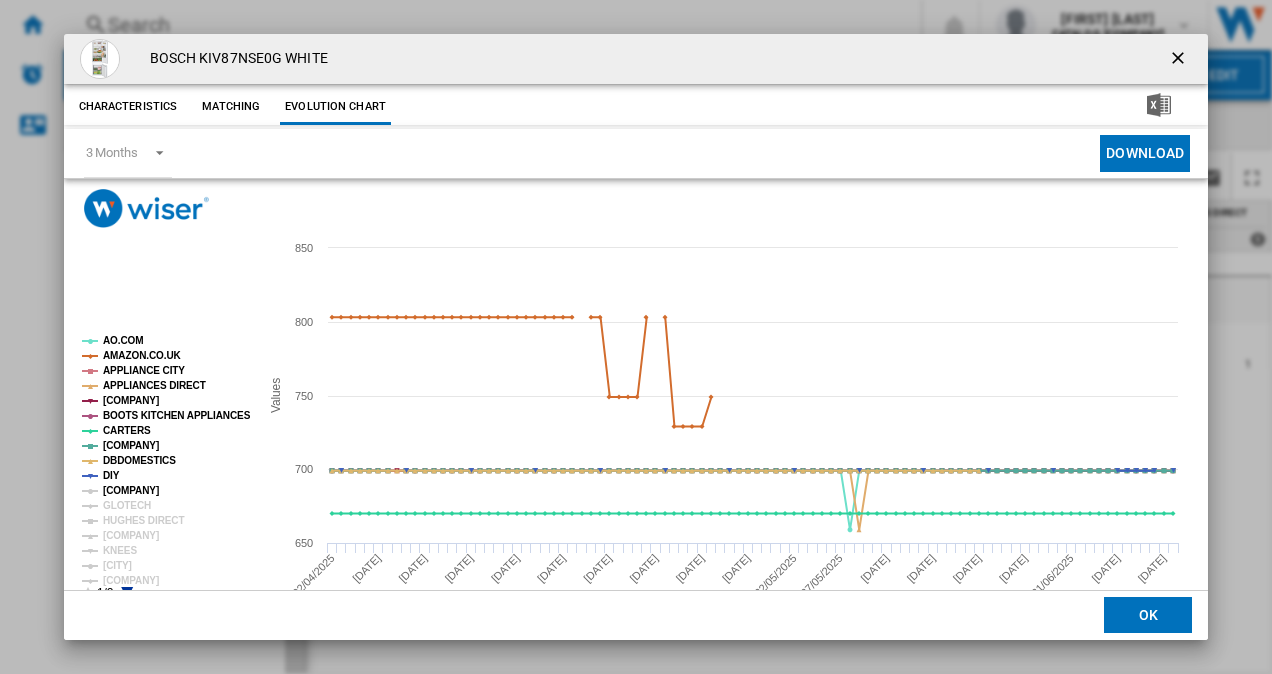click on "[COMPANY]" at bounding box center [131, 490] 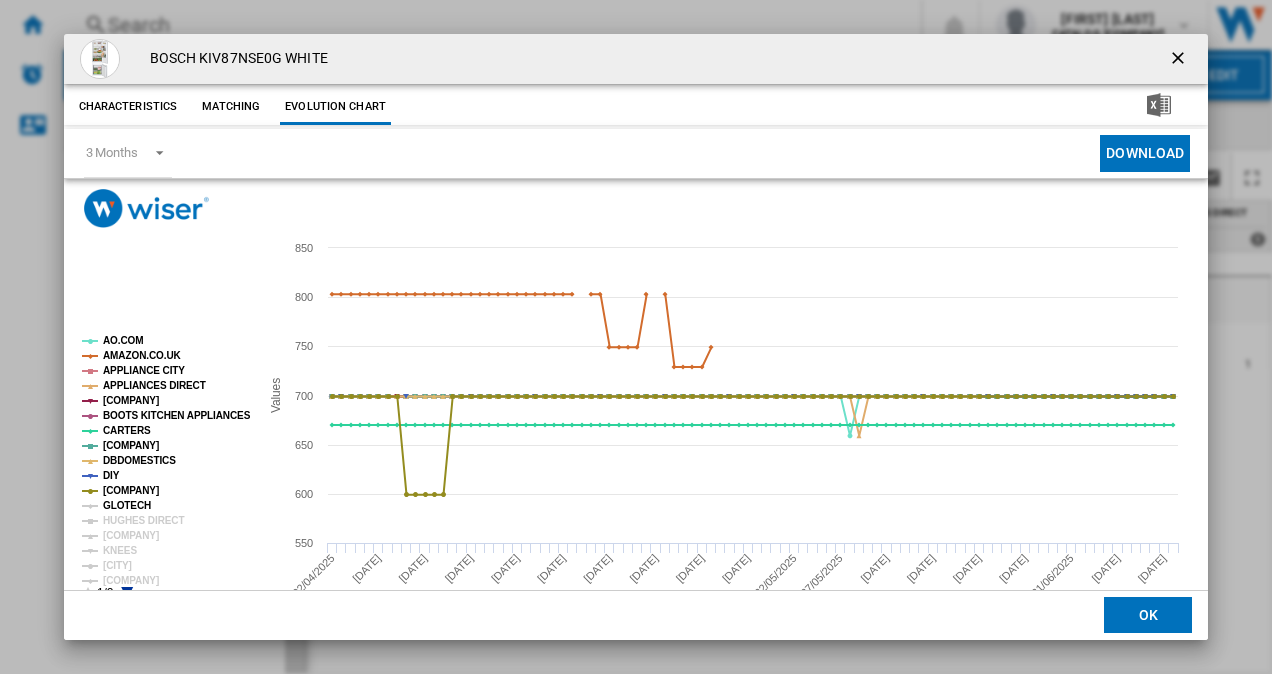 click on "GLOTECH" at bounding box center (127, 505) 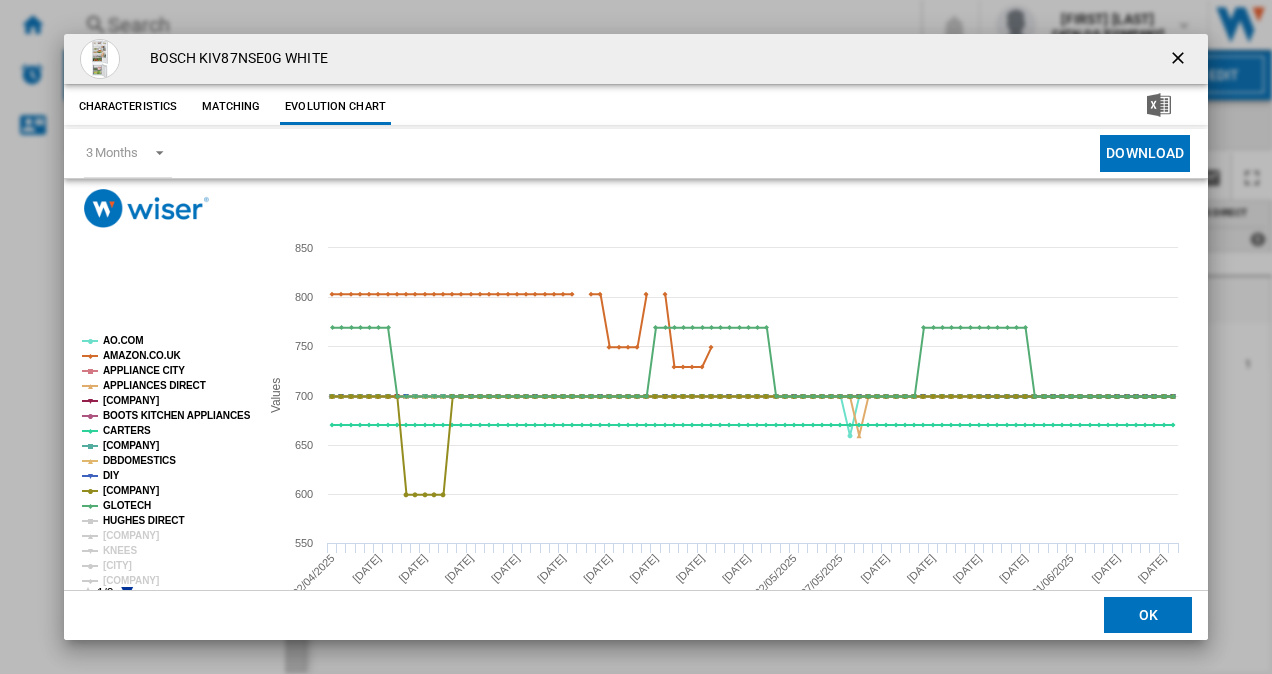 click on "HUGHES DIRECT" at bounding box center [143, 520] 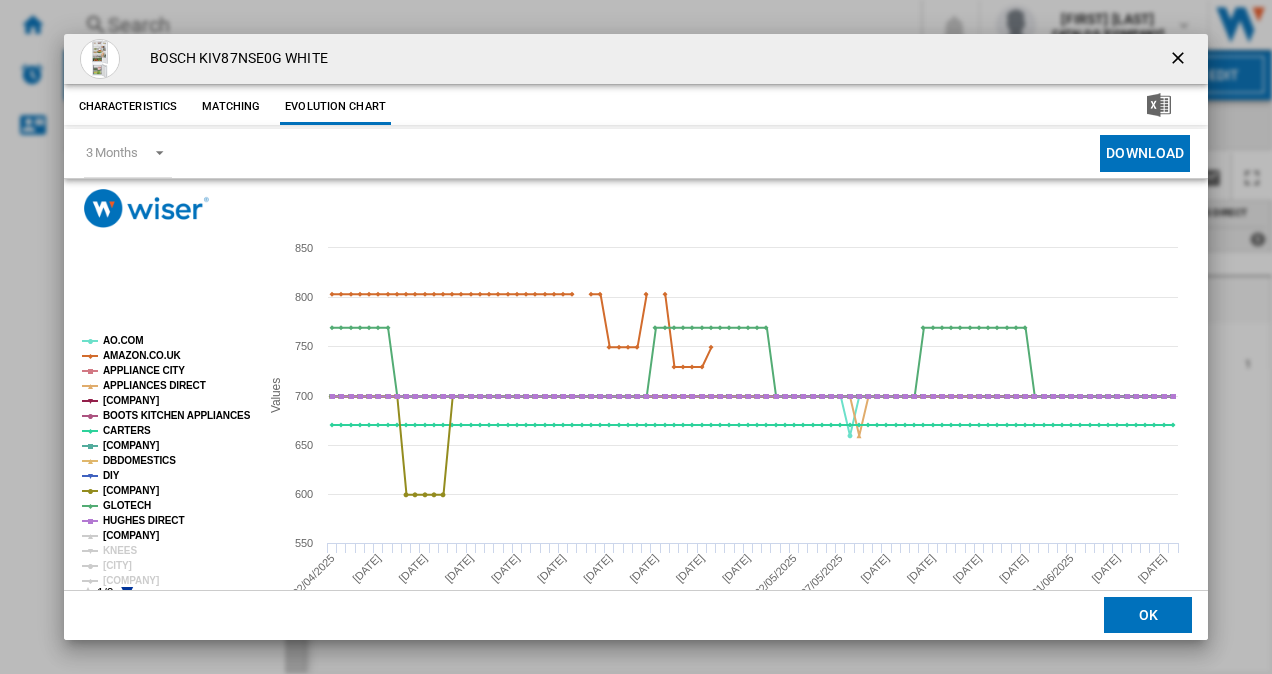 click on "[COMPANY]" at bounding box center (131, 535) 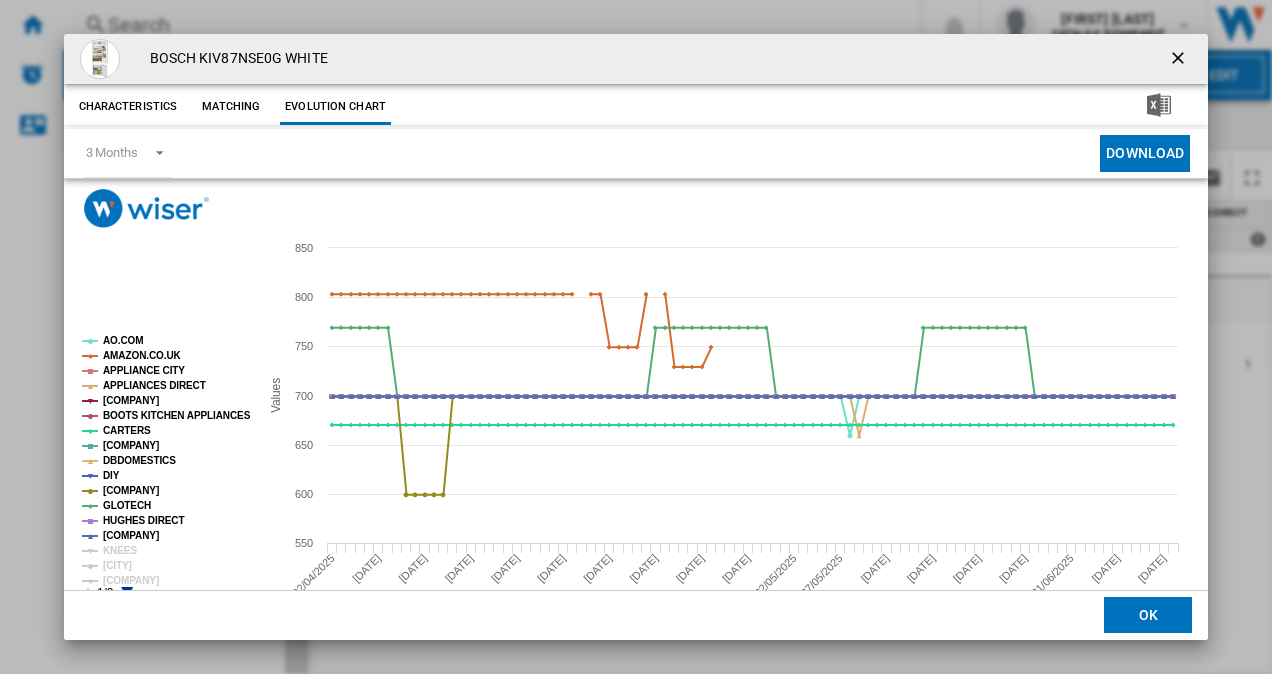 click on "[COMPANY]" at bounding box center (131, 535) 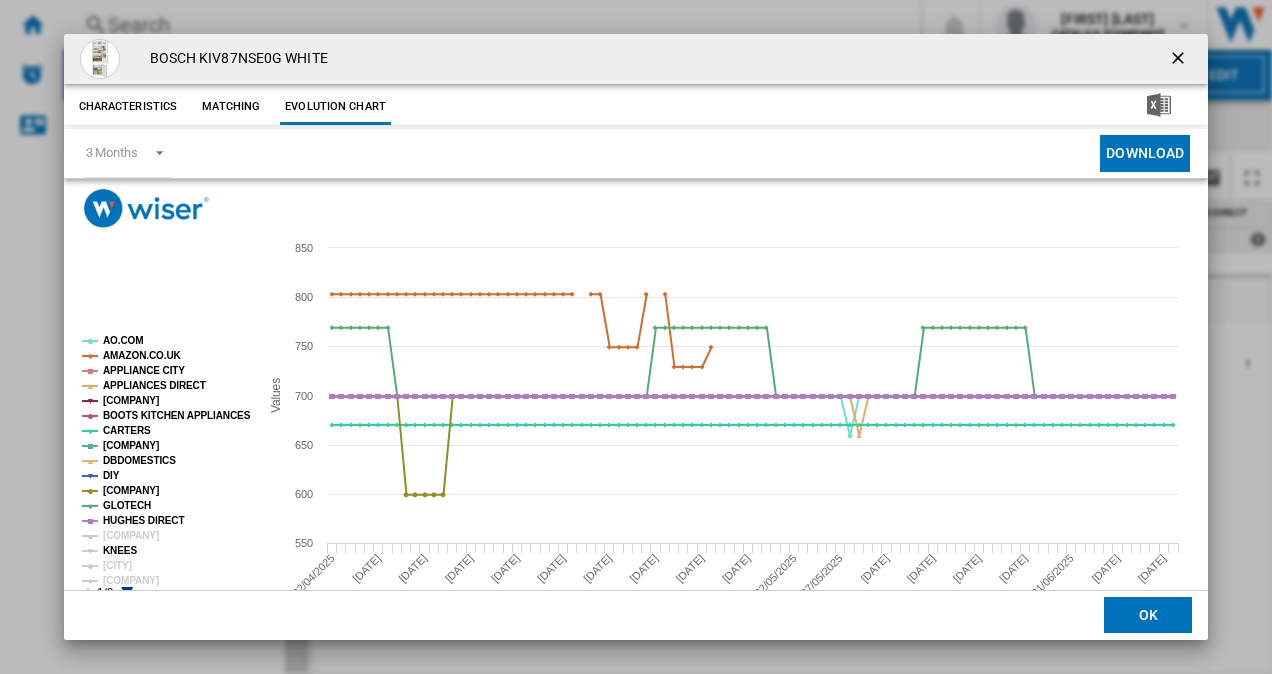 click on "KNEES" at bounding box center [120, 550] 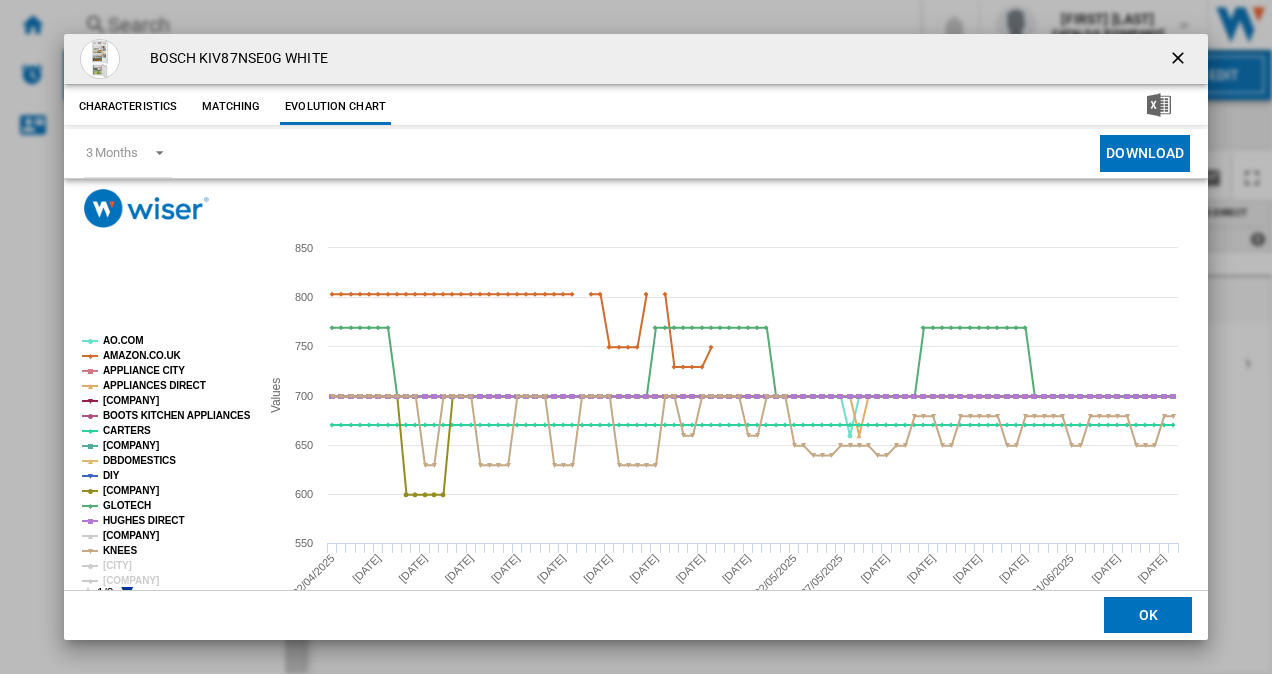 click on "[COMPANY]" at bounding box center [131, 535] 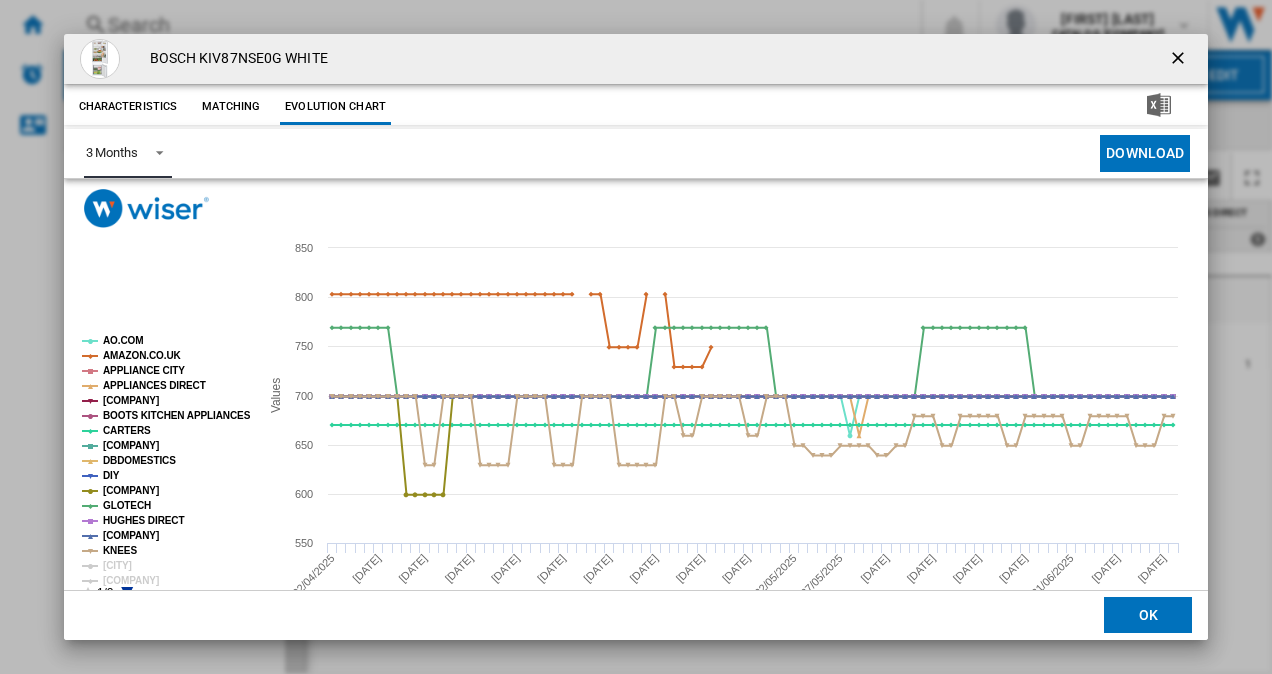 click at bounding box center (154, 151) 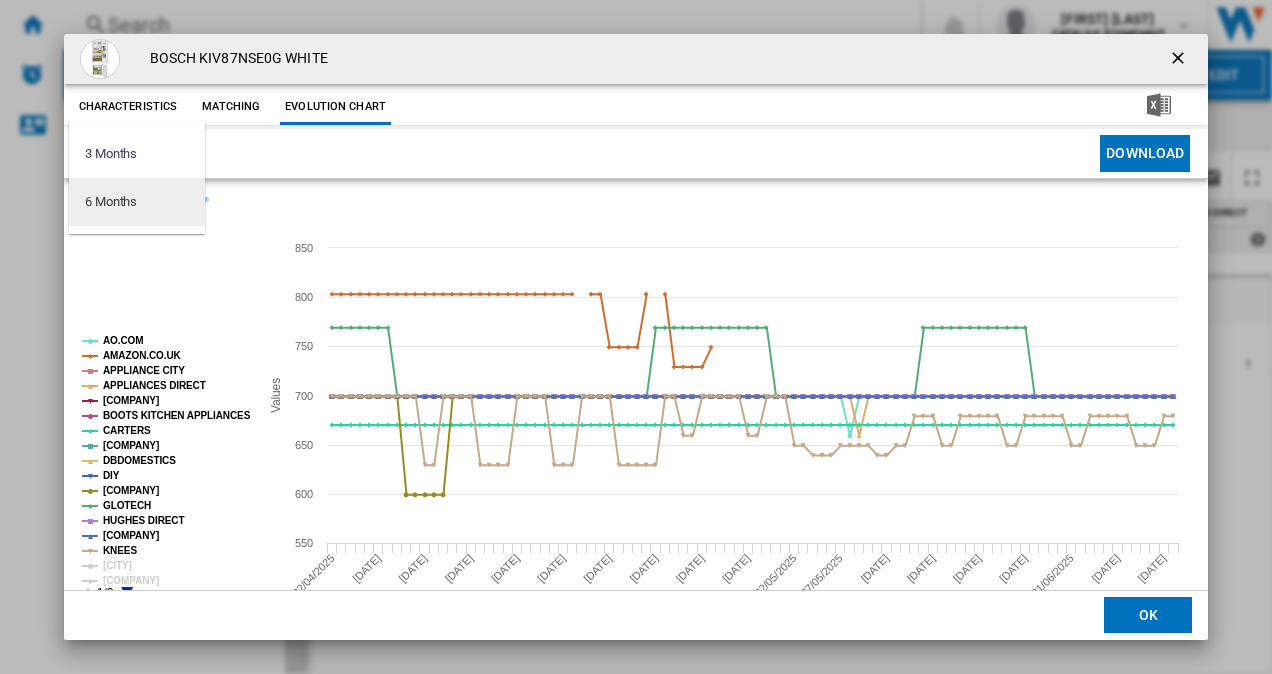 click on "6 Months" at bounding box center (111, 202) 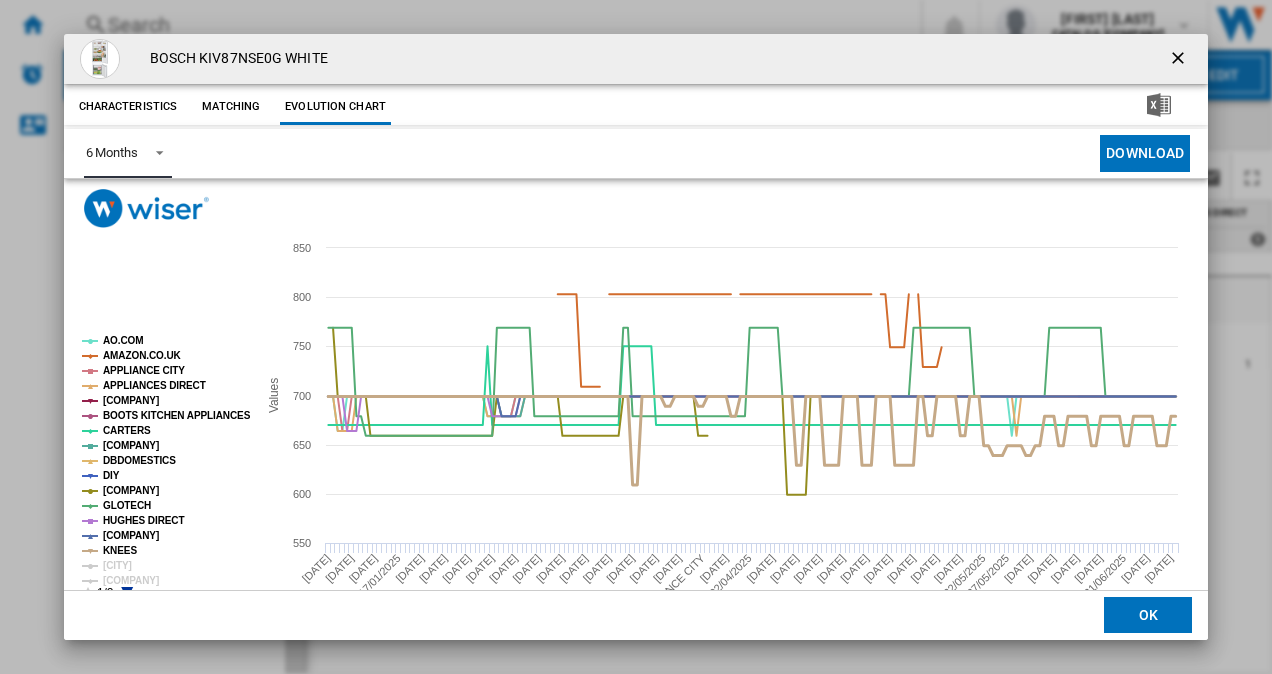 click on "KNEES" at bounding box center [120, 550] 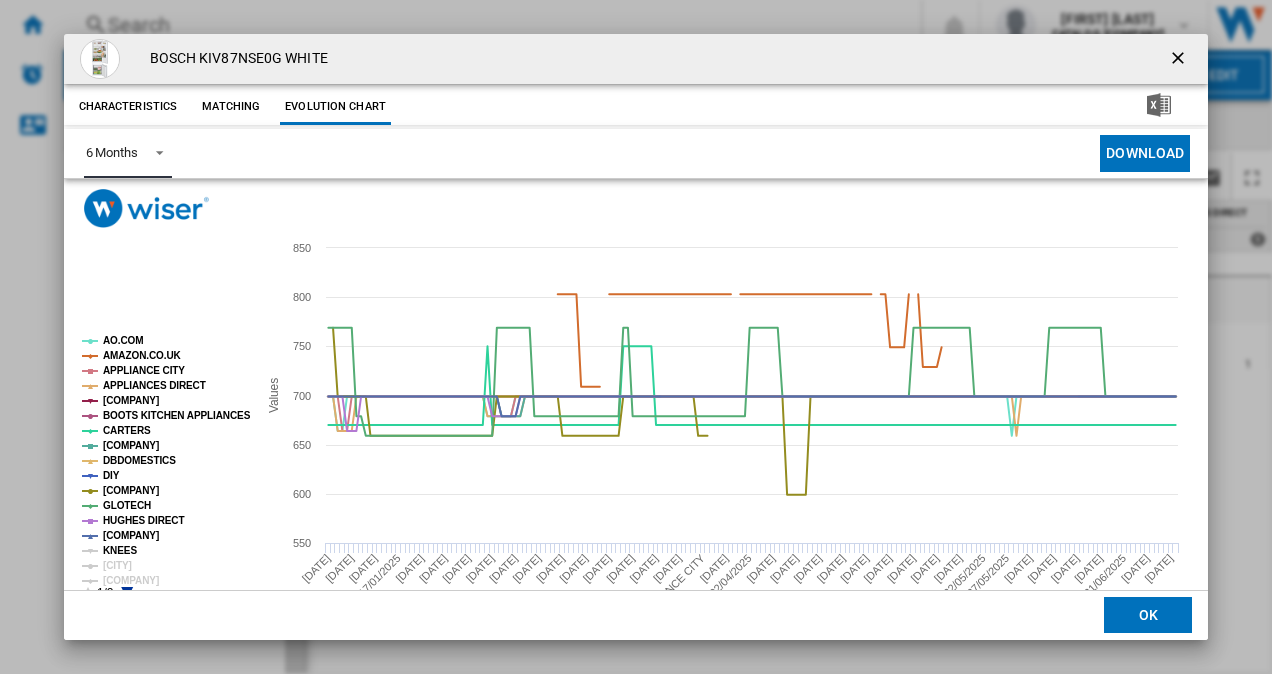click on "KNEES" at bounding box center (120, 550) 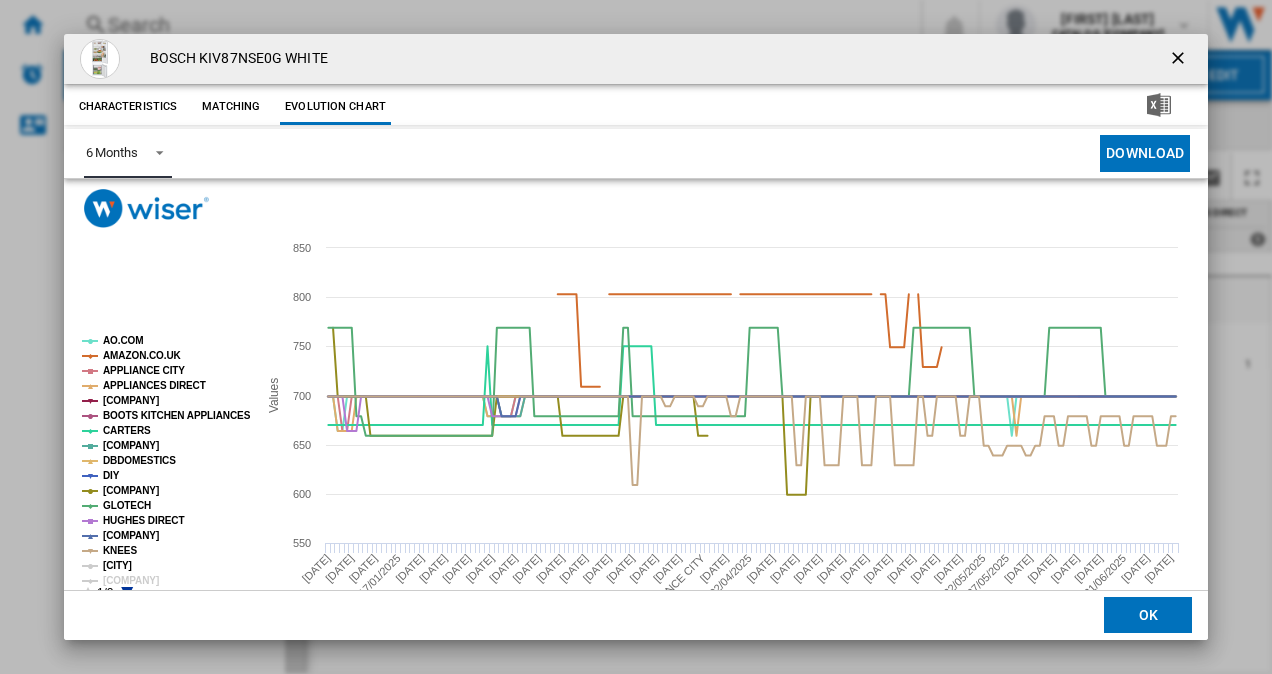 click on "[CITY]" at bounding box center [117, 565] 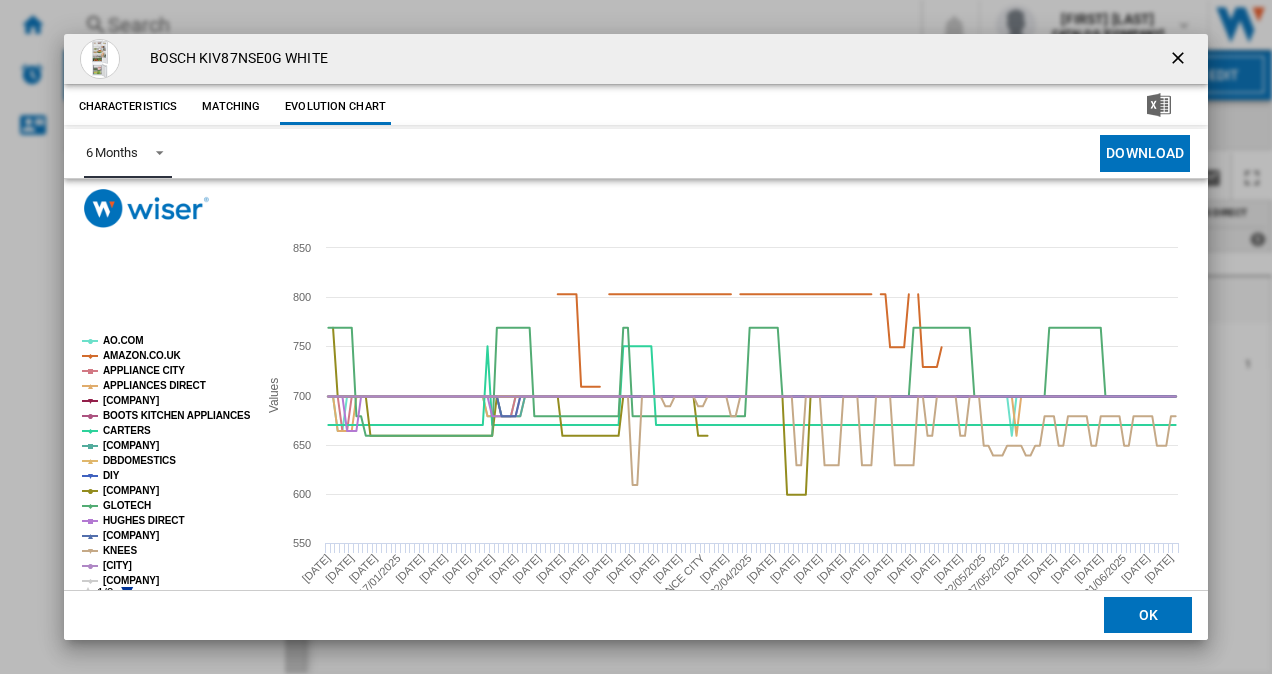 click on "[COMPANY]" at bounding box center (131, 580) 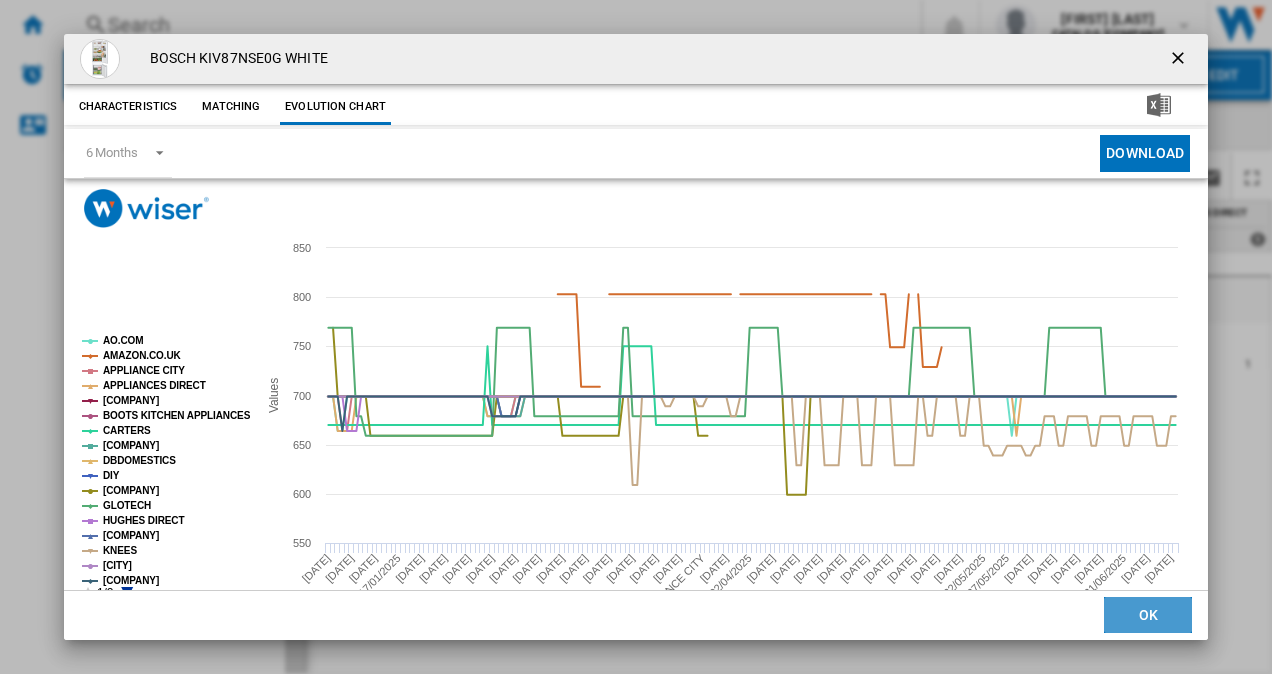 click on "OK" at bounding box center (1148, 616) 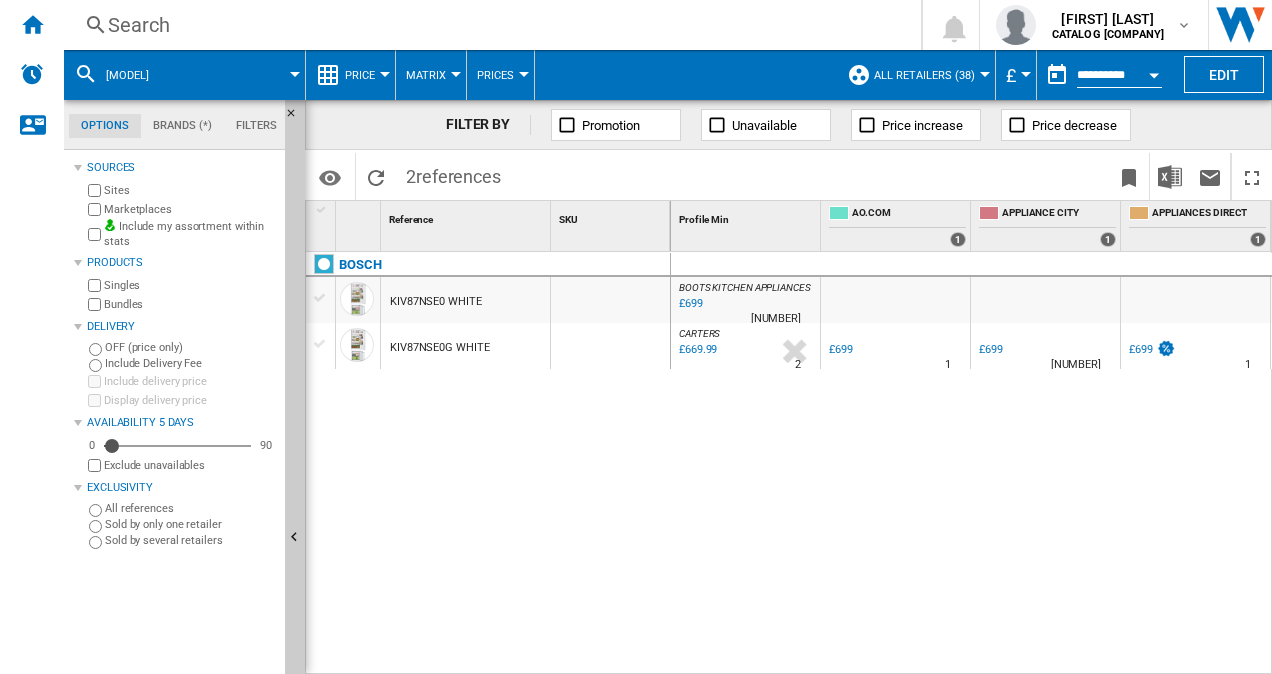 click on "Search" at bounding box center [488, 25] 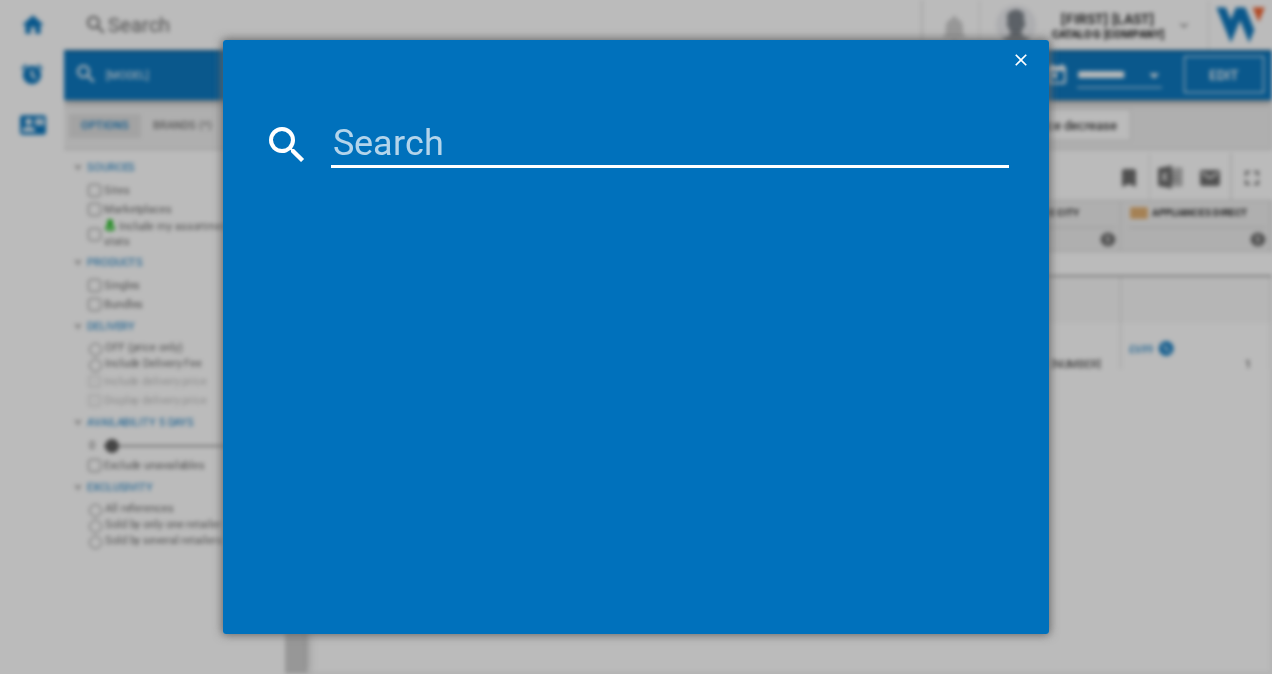 click at bounding box center [670, 144] 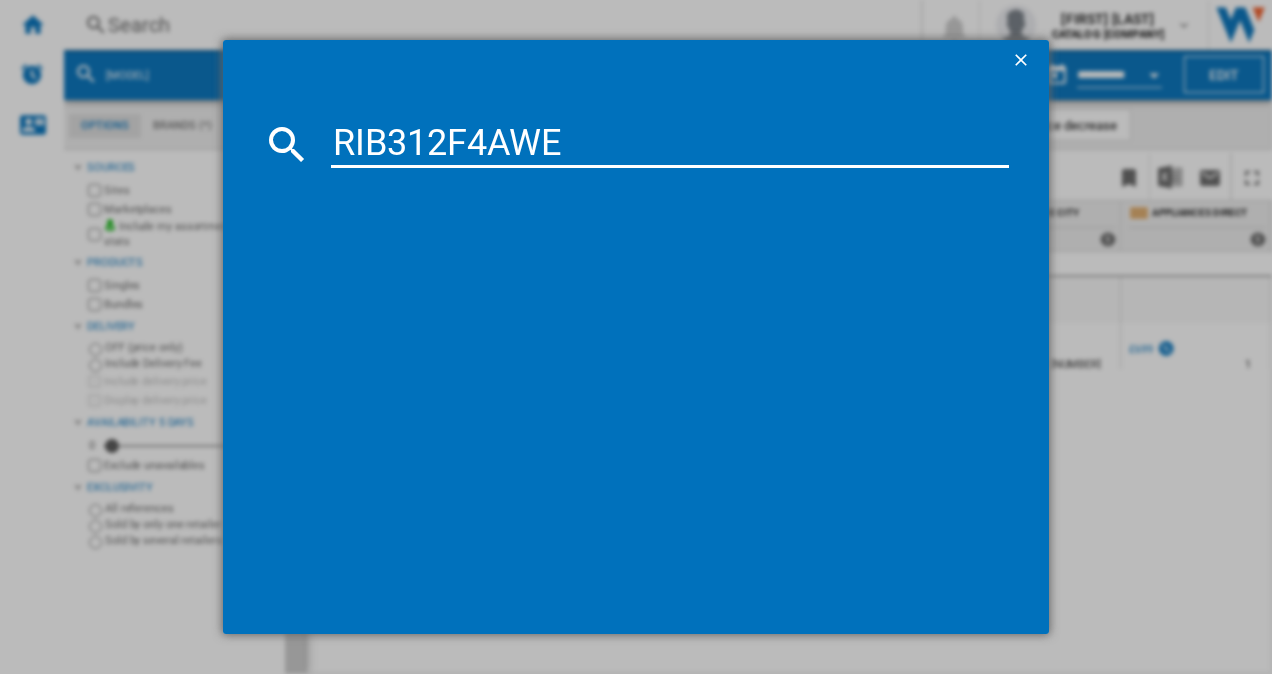 type on "RIB312F4AWE" 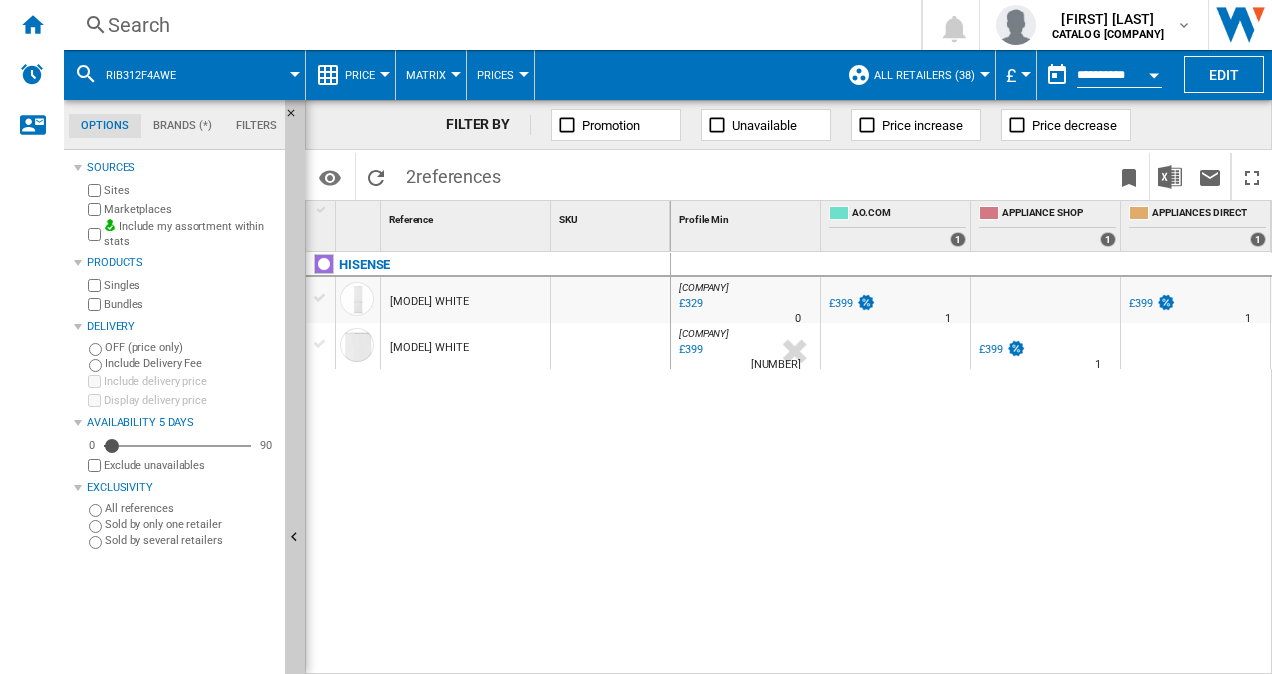 scroll, scrollTop: 0, scrollLeft: 370, axis: horizontal 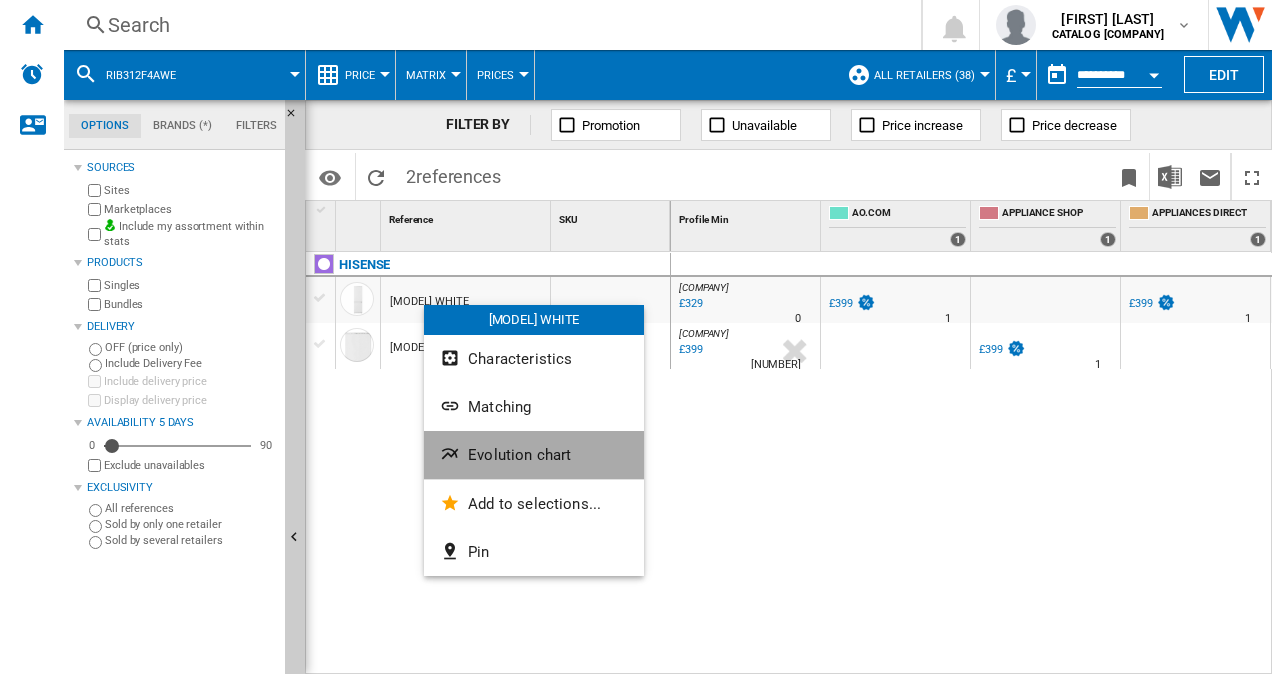 click on "Evolution chart" at bounding box center (519, 455) 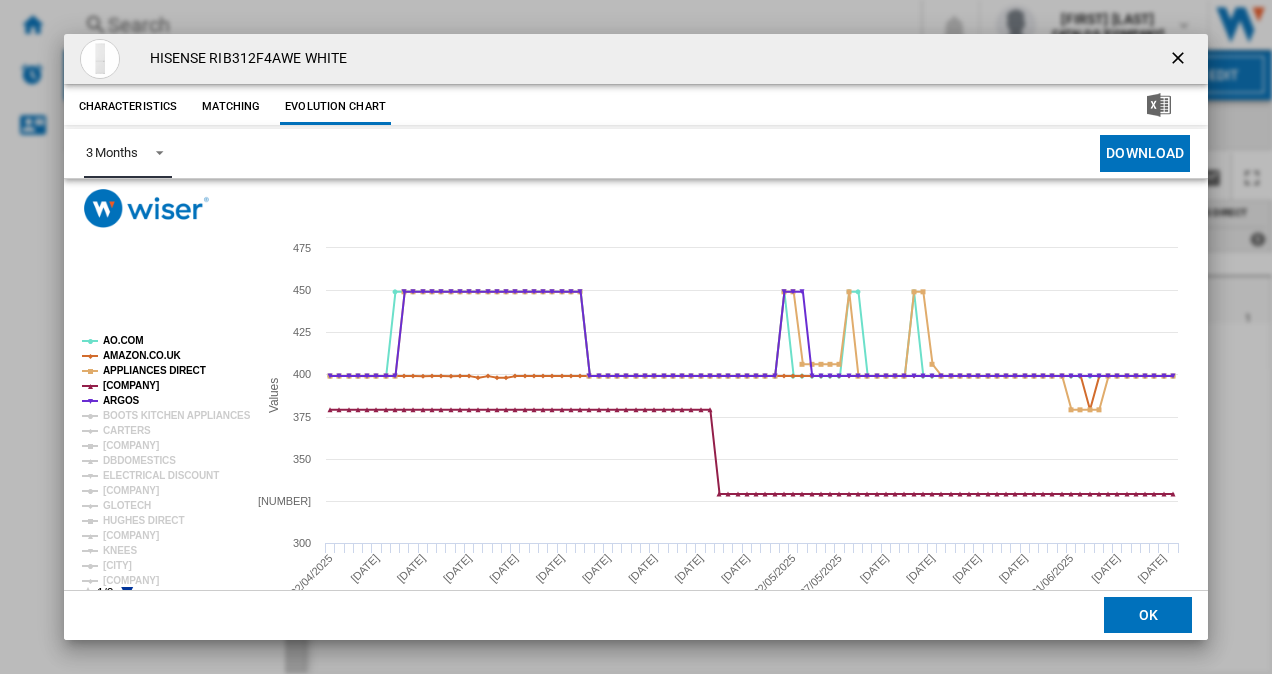 click on "3 Months" at bounding box center [128, 153] 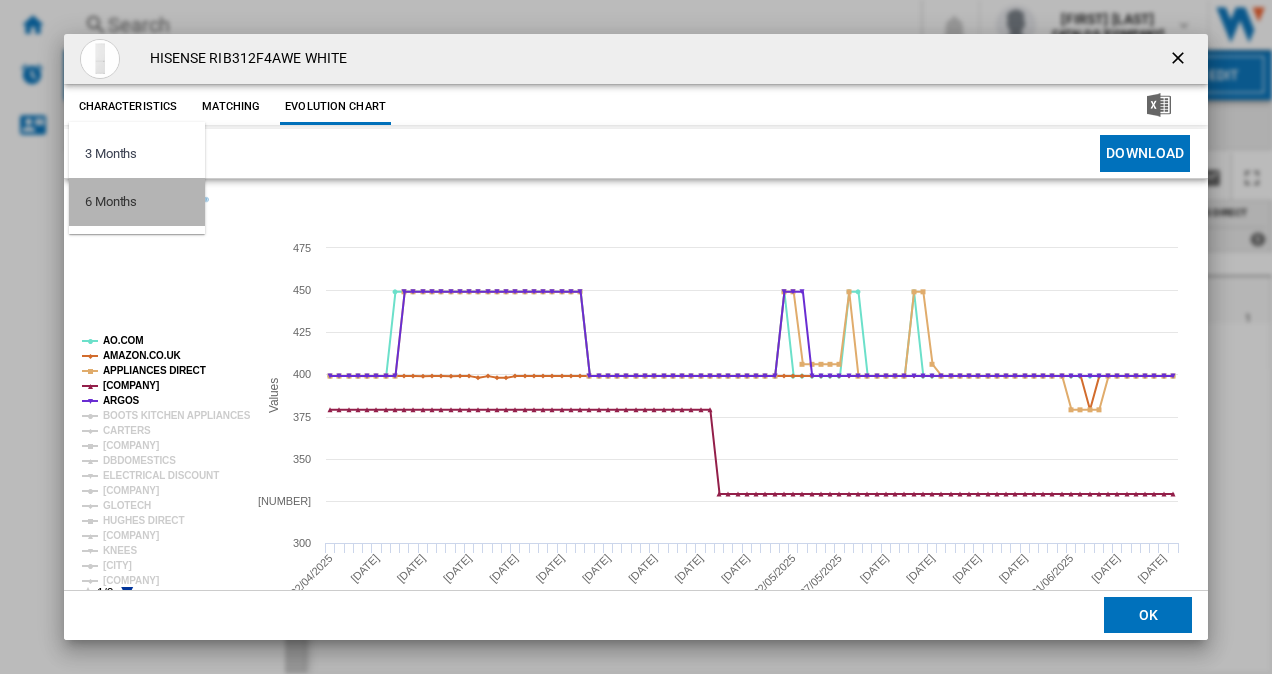 click on "6 Months" at bounding box center (111, 202) 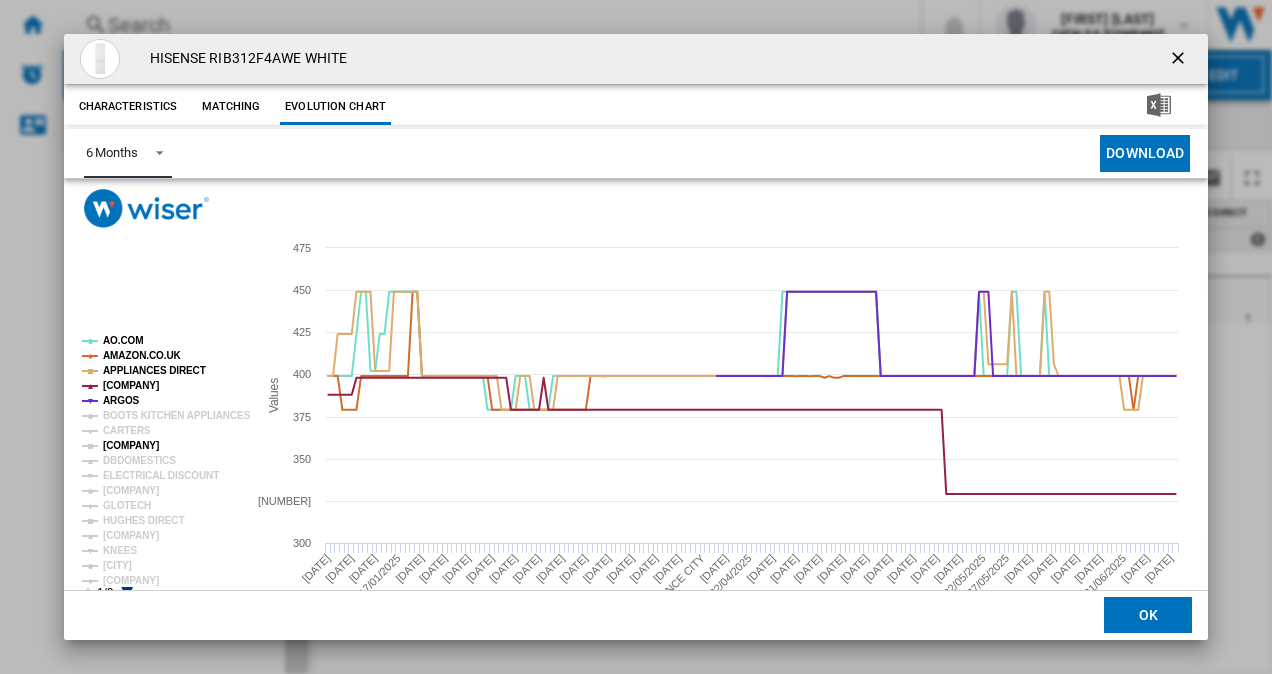 drag, startPoint x: 118, startPoint y: 428, endPoint x: 119, endPoint y: 448, distance: 20.024984 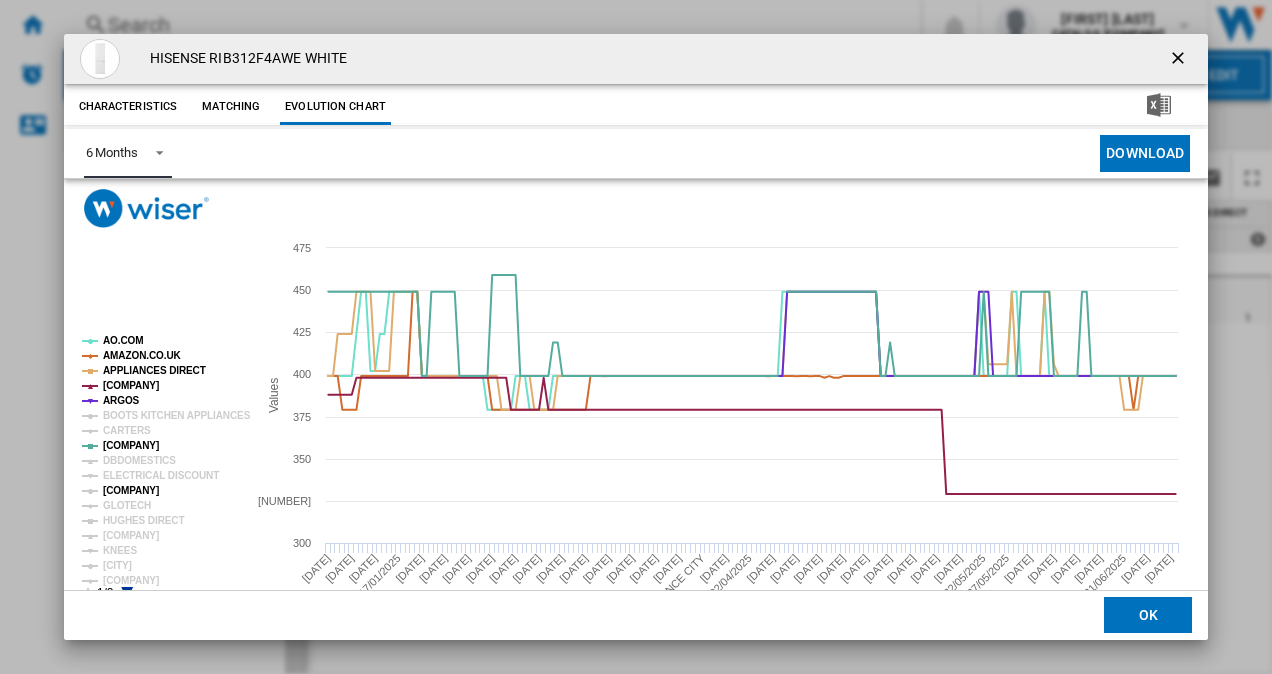 click on "[COMPANY]" at bounding box center (131, 490) 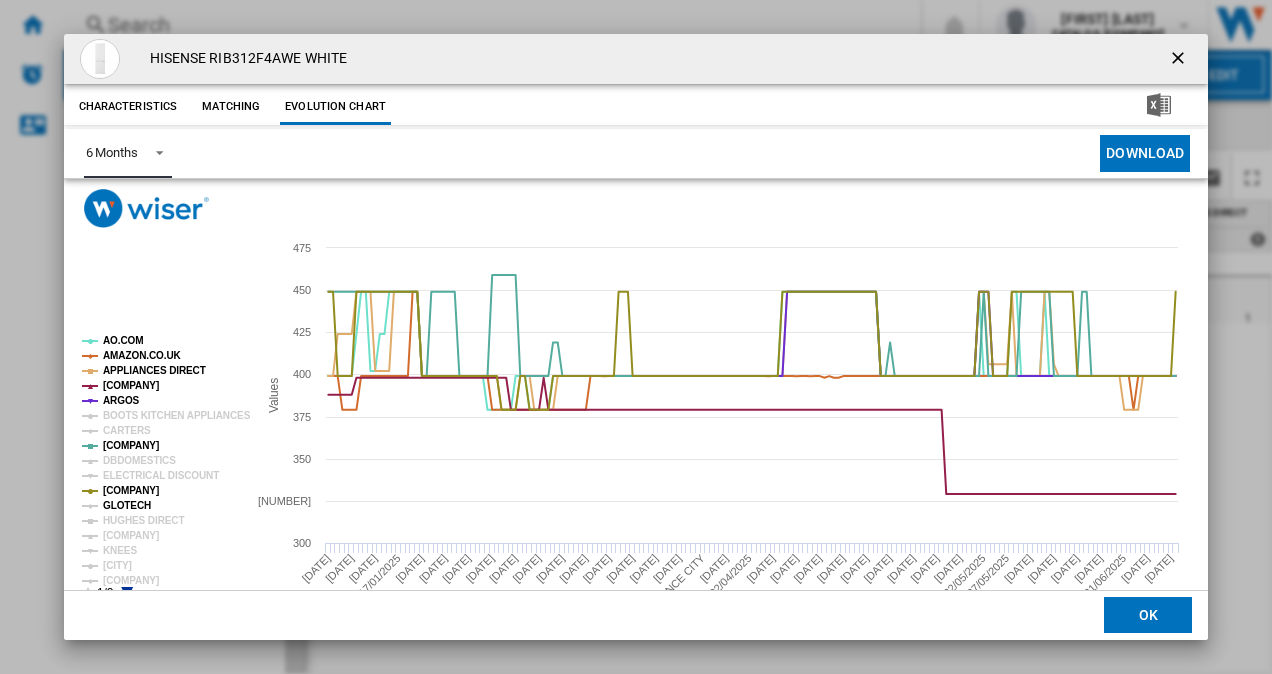 click on "GLOTECH" at bounding box center (127, 505) 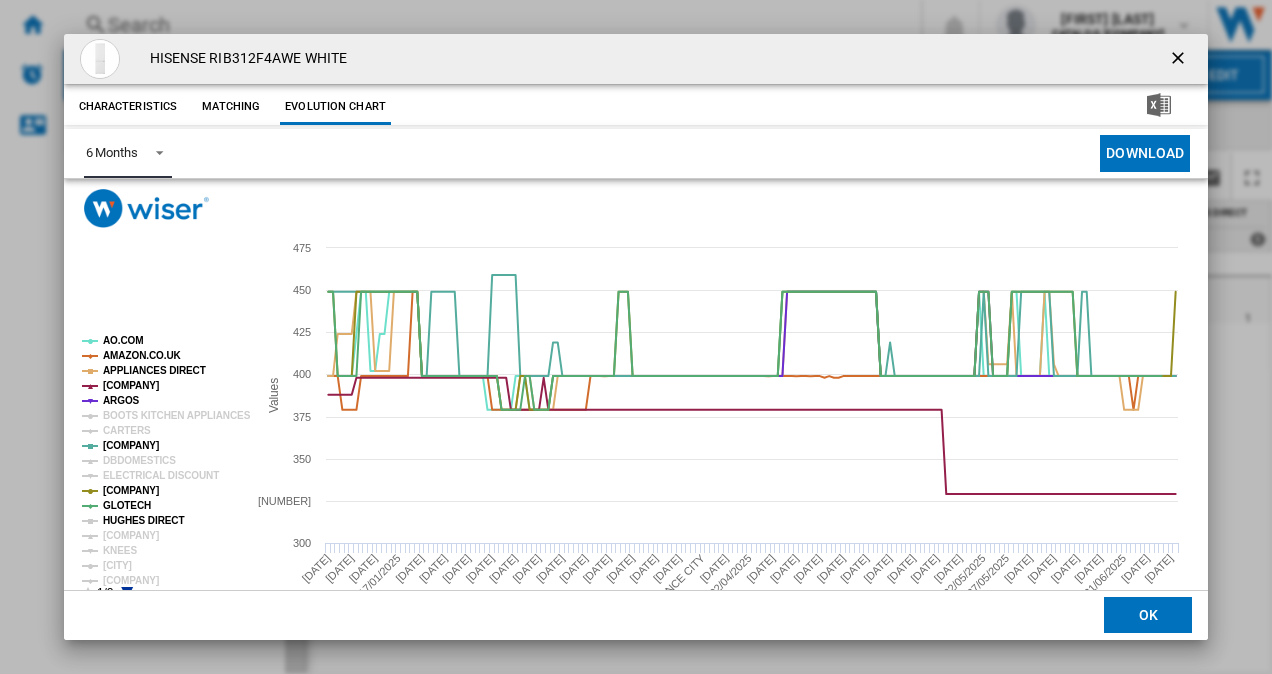 click on "HUGHES DIRECT" at bounding box center [143, 520] 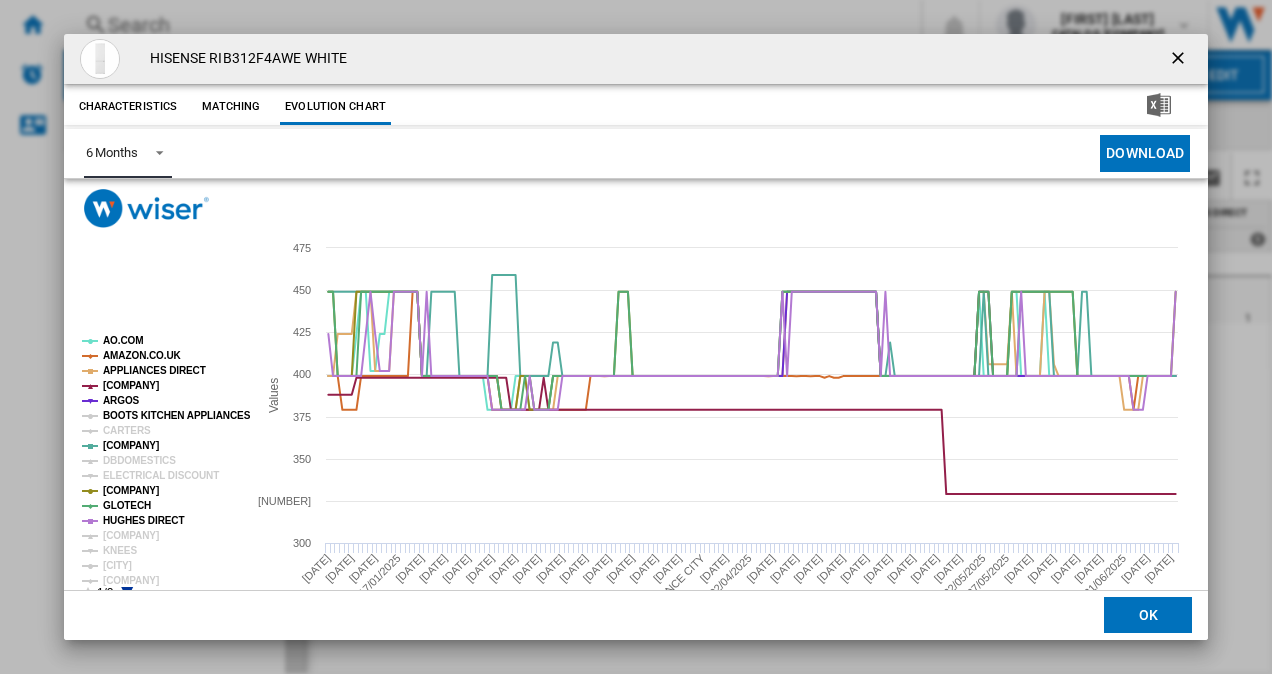 click on "BOOTS KITCHEN APPLIANCES" at bounding box center [177, 415] 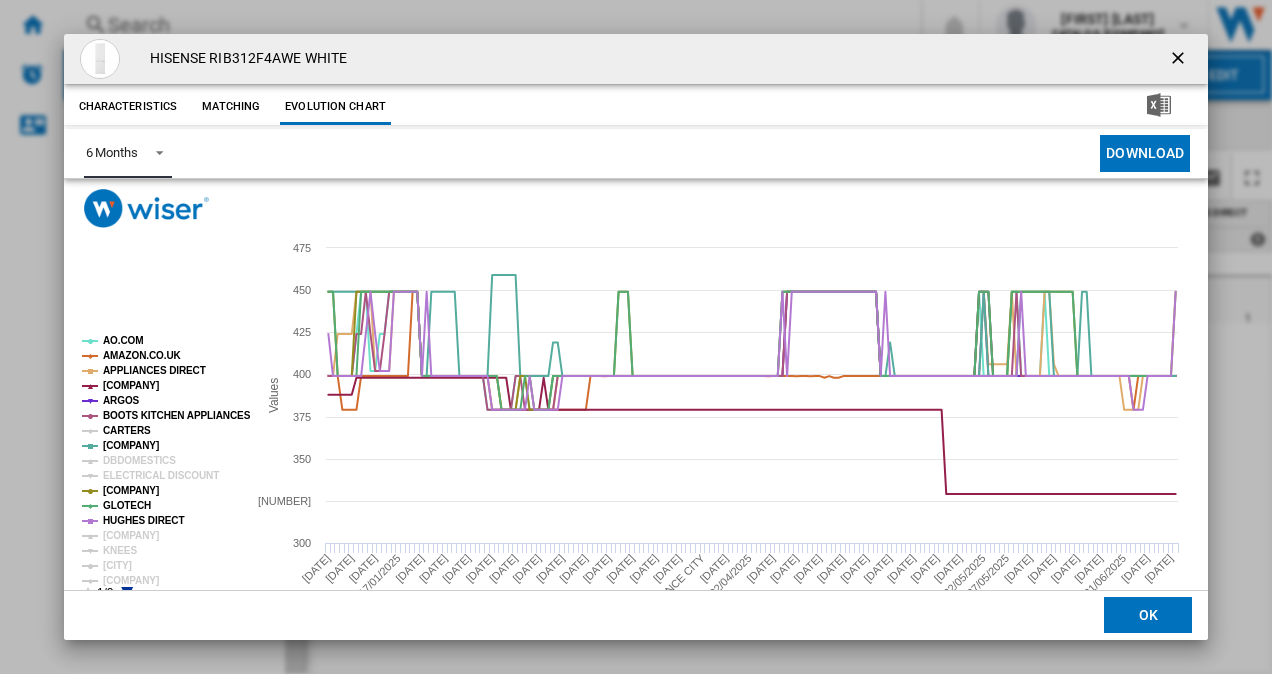 click on "CARTERS" at bounding box center [127, 430] 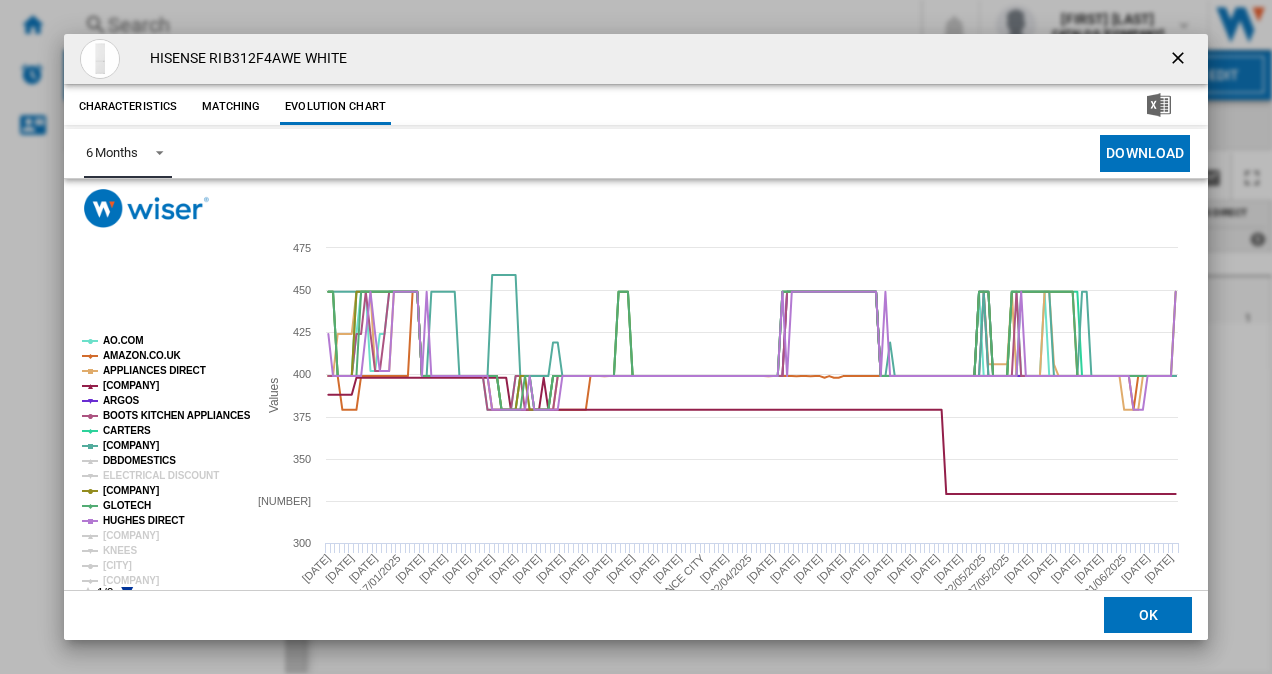 click on "DBDOMESTICS" at bounding box center (139, 460) 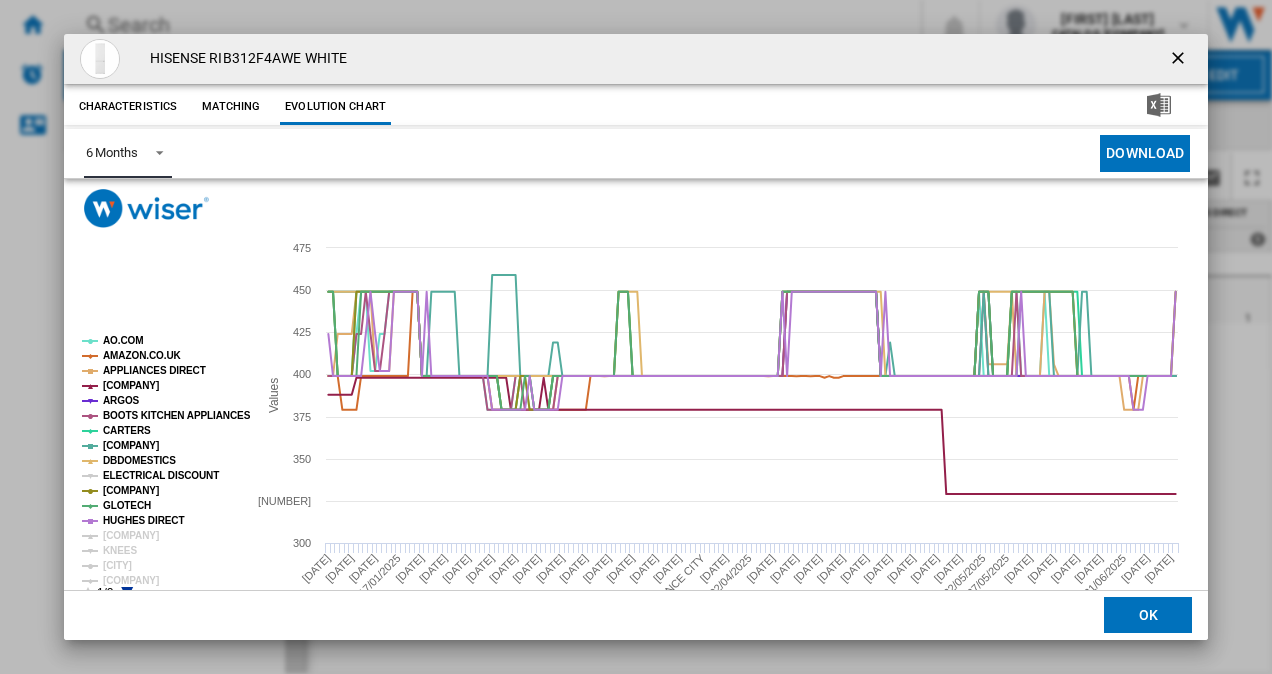 click on "ELECTRICAL DISCOUNT" at bounding box center (161, 475) 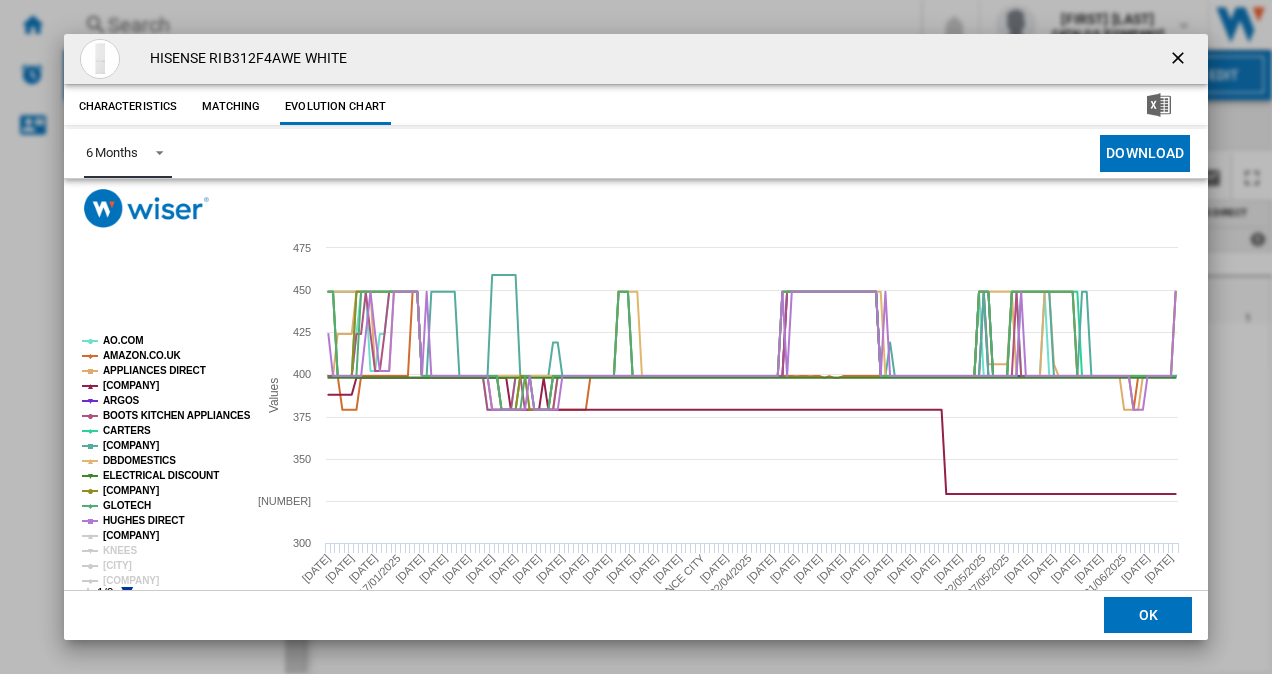 click on "[COMPANY]" at bounding box center (131, 535) 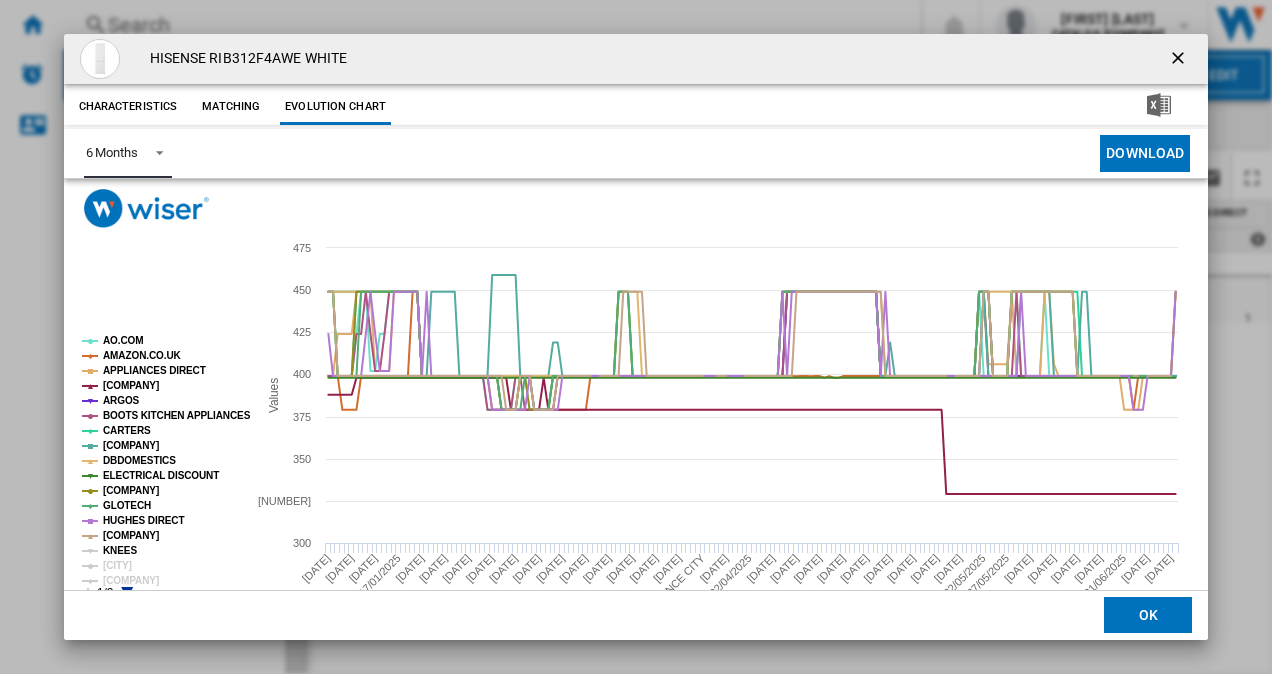 click on "KNEES" at bounding box center (120, 550) 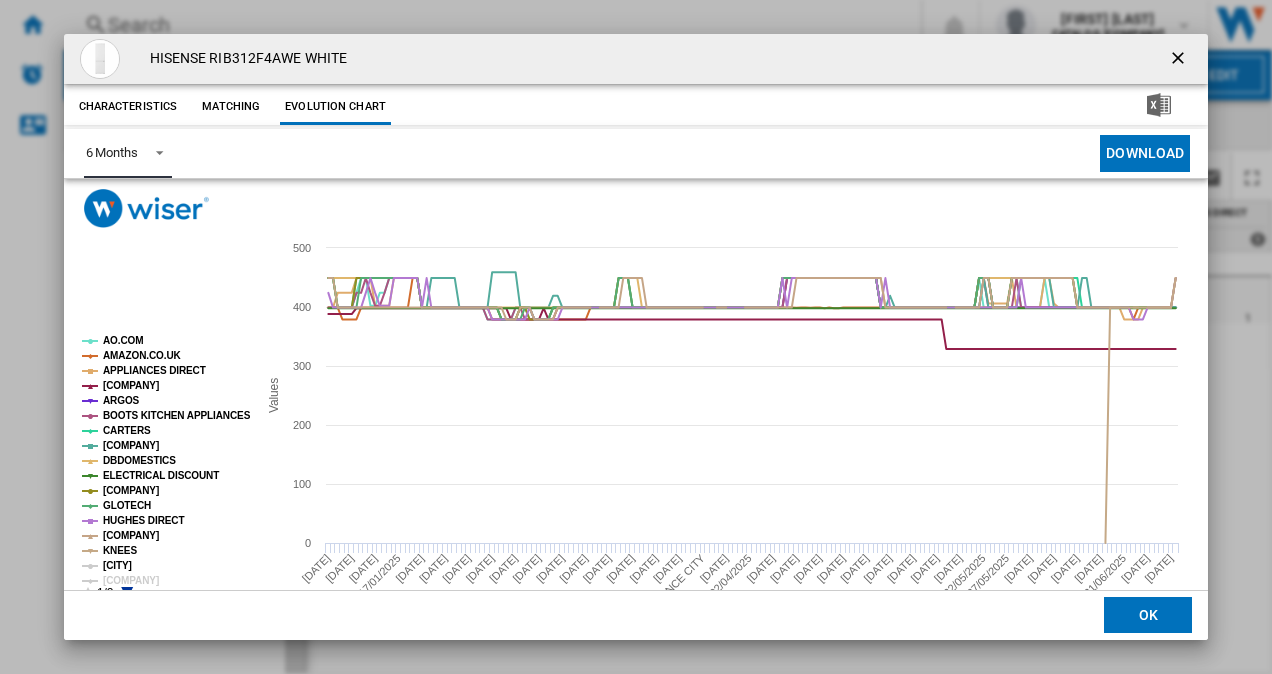 click on "[CITY]" at bounding box center (117, 565) 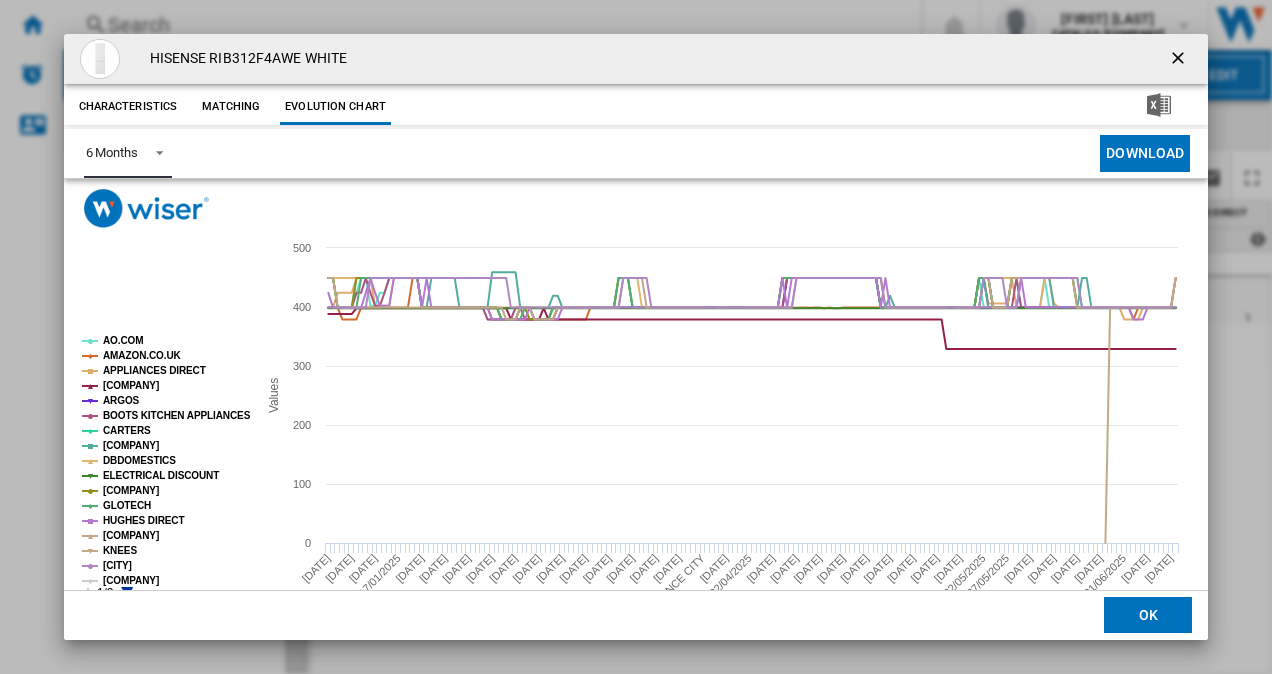 click on "[COMPANY]" at bounding box center (131, 580) 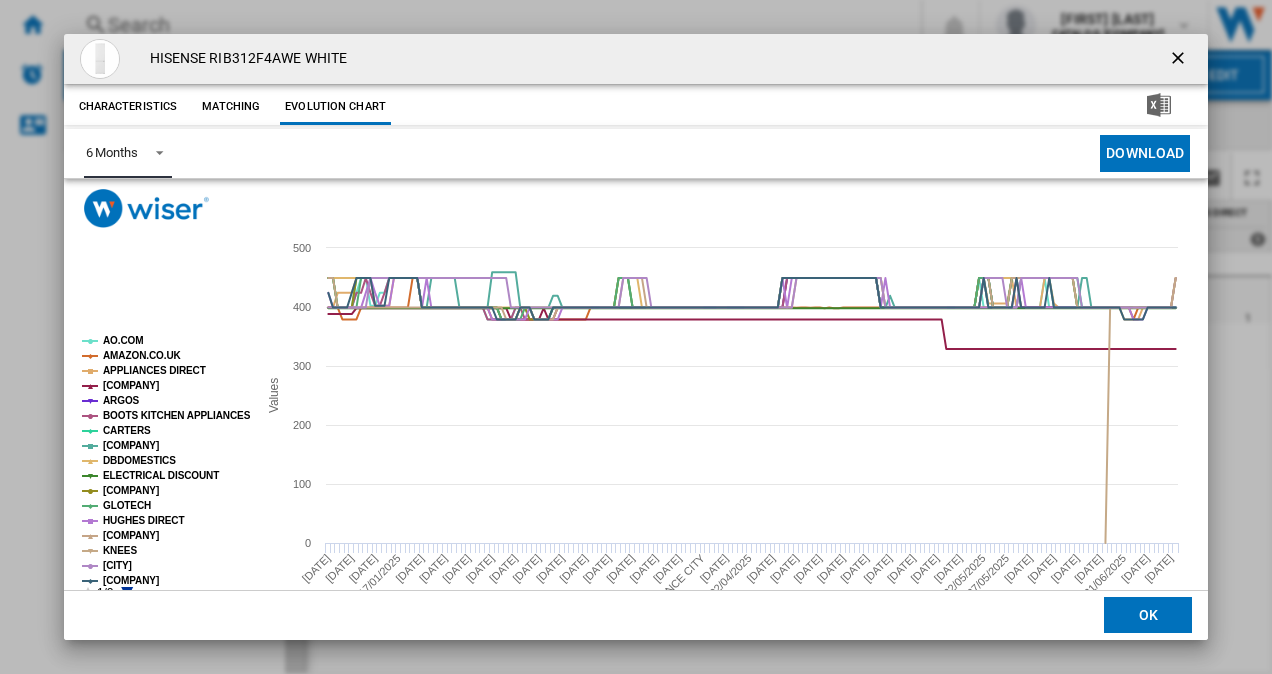 click at bounding box center [161, 468] 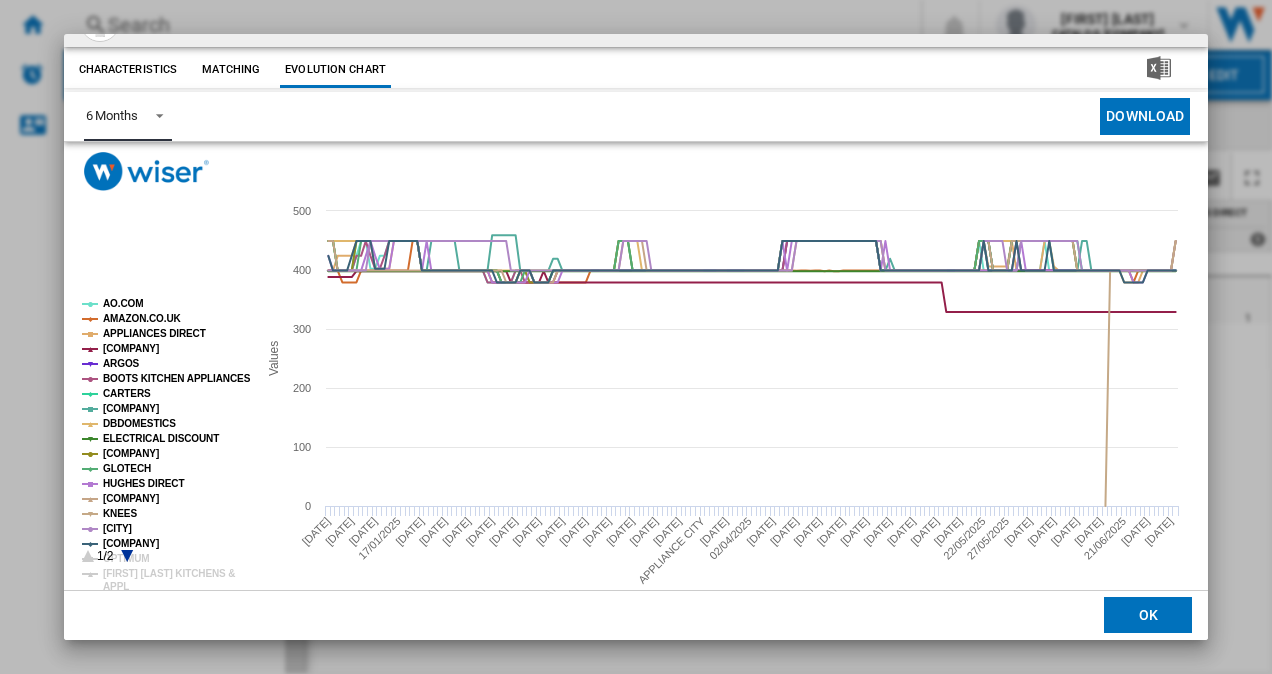 click at bounding box center [127, 556] 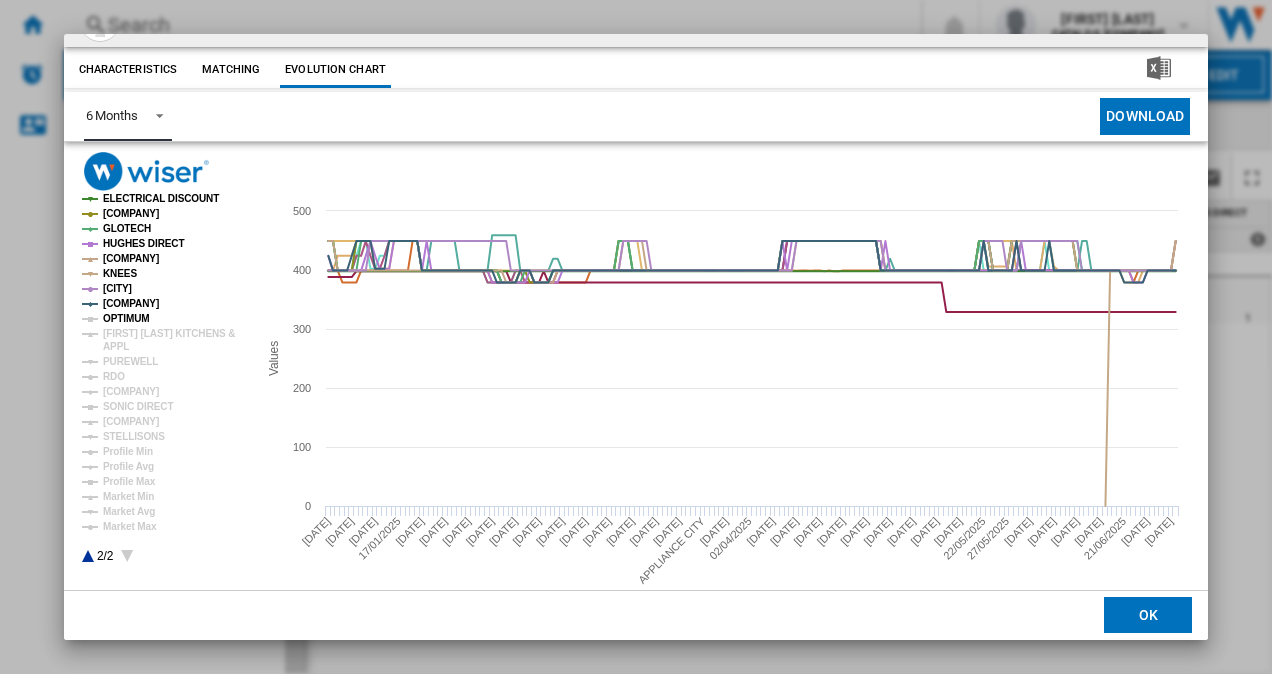 click on "OPTIMUM" at bounding box center (126, 318) 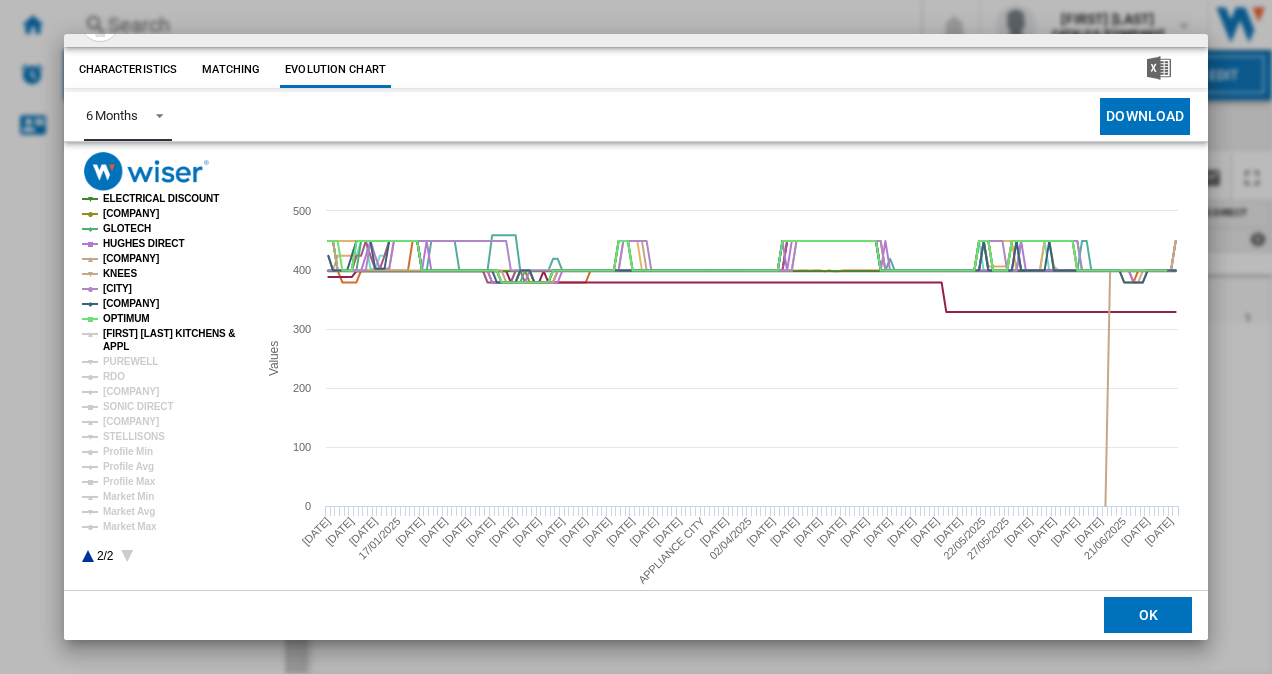 click on "[FIRST] [LAST] KITCHENS &" at bounding box center (169, 333) 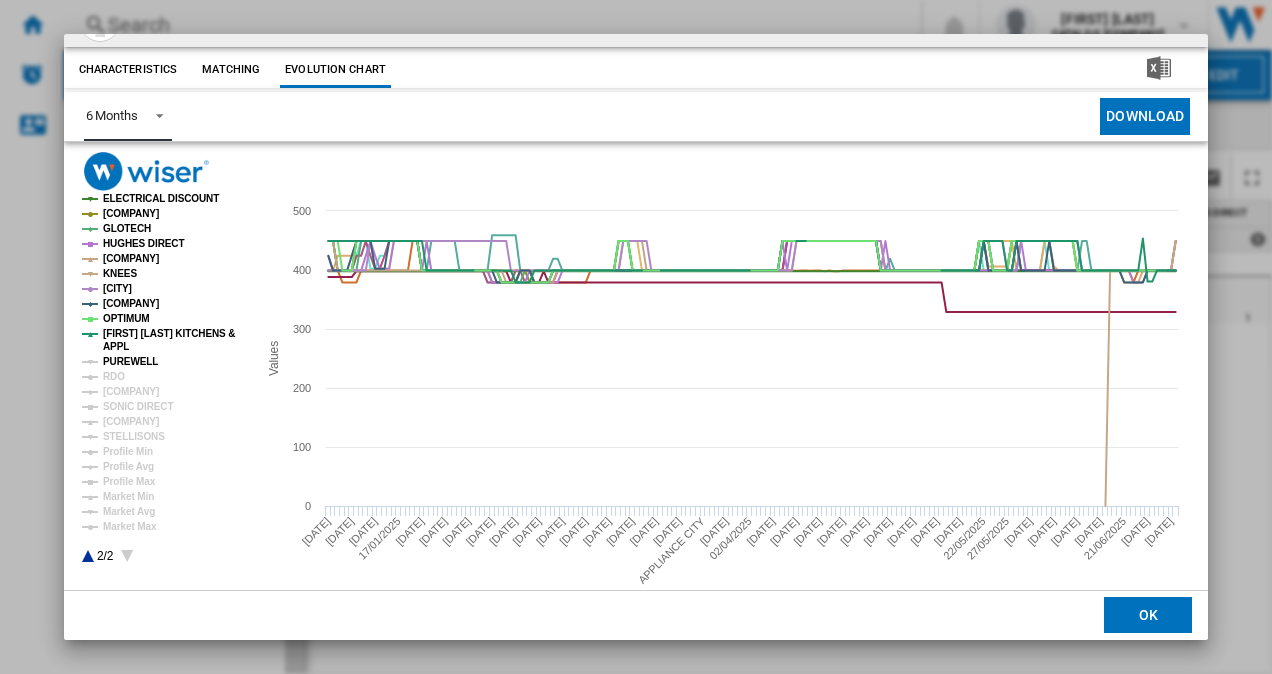 click on "PUREWELL" at bounding box center (130, 361) 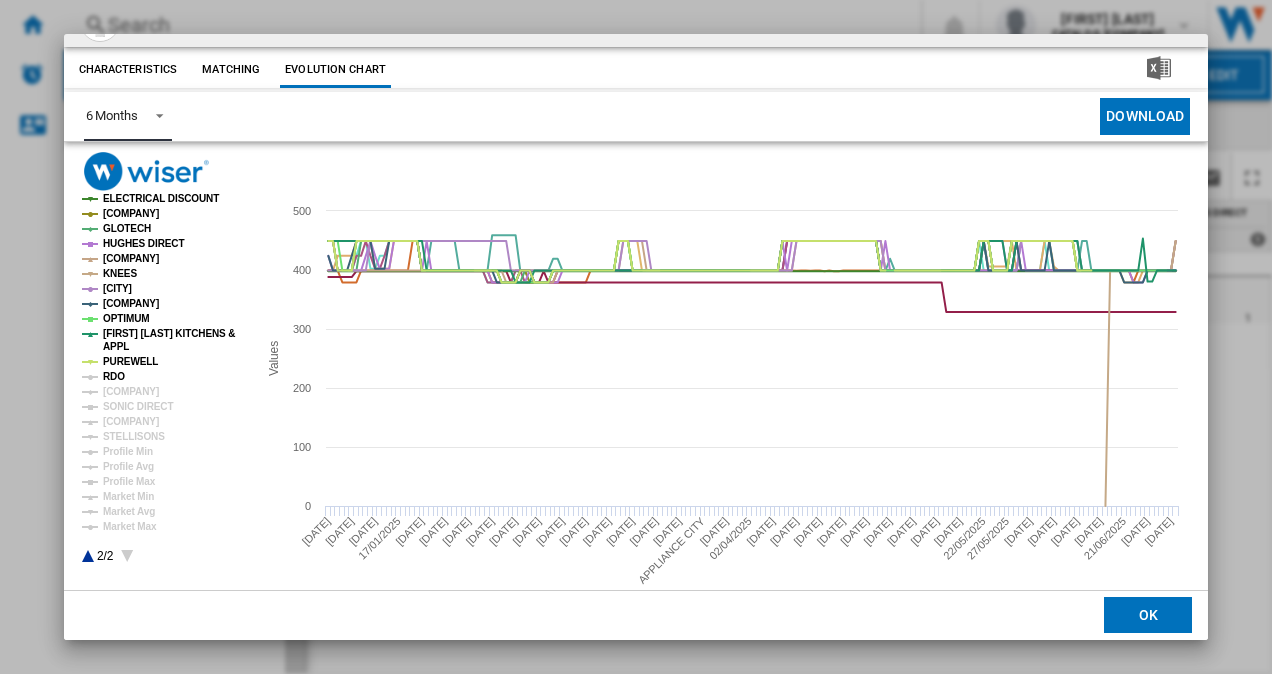 click on "RDO" at bounding box center [114, 376] 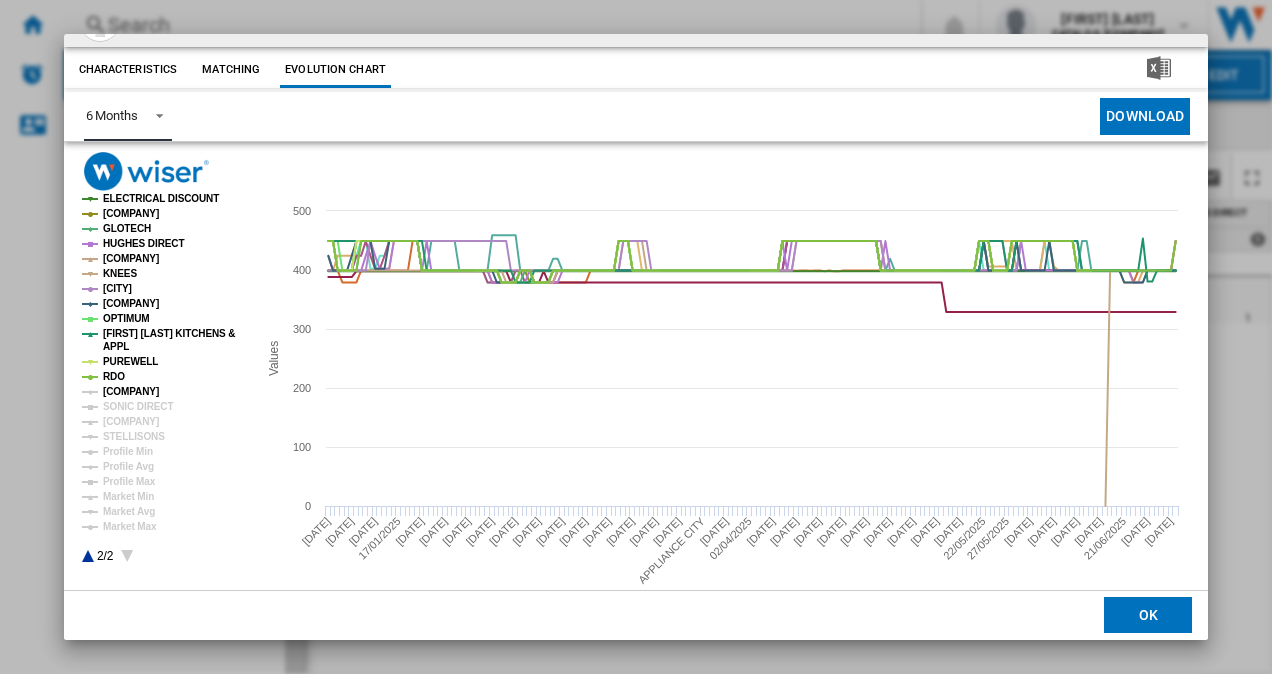 click on "[COMPANY]" at bounding box center [131, 391] 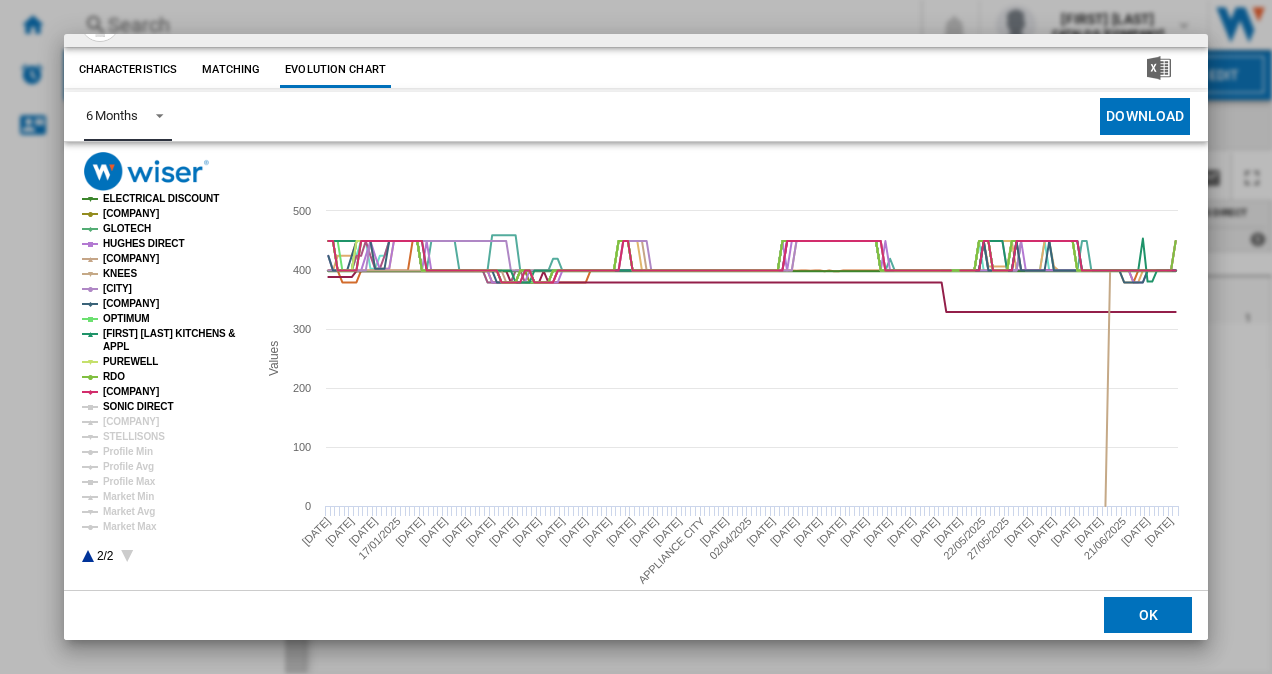 click on "SONIC DIRECT" at bounding box center [138, 406] 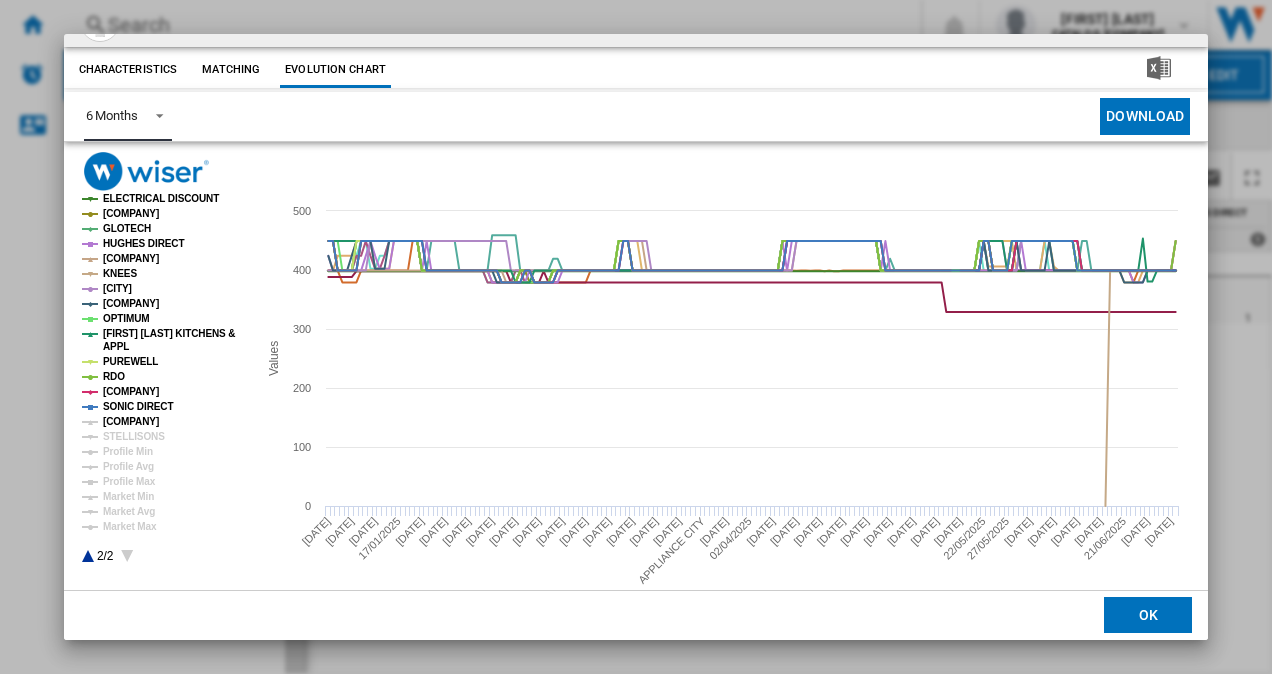 click on "[COMPANY]" at bounding box center [131, 421] 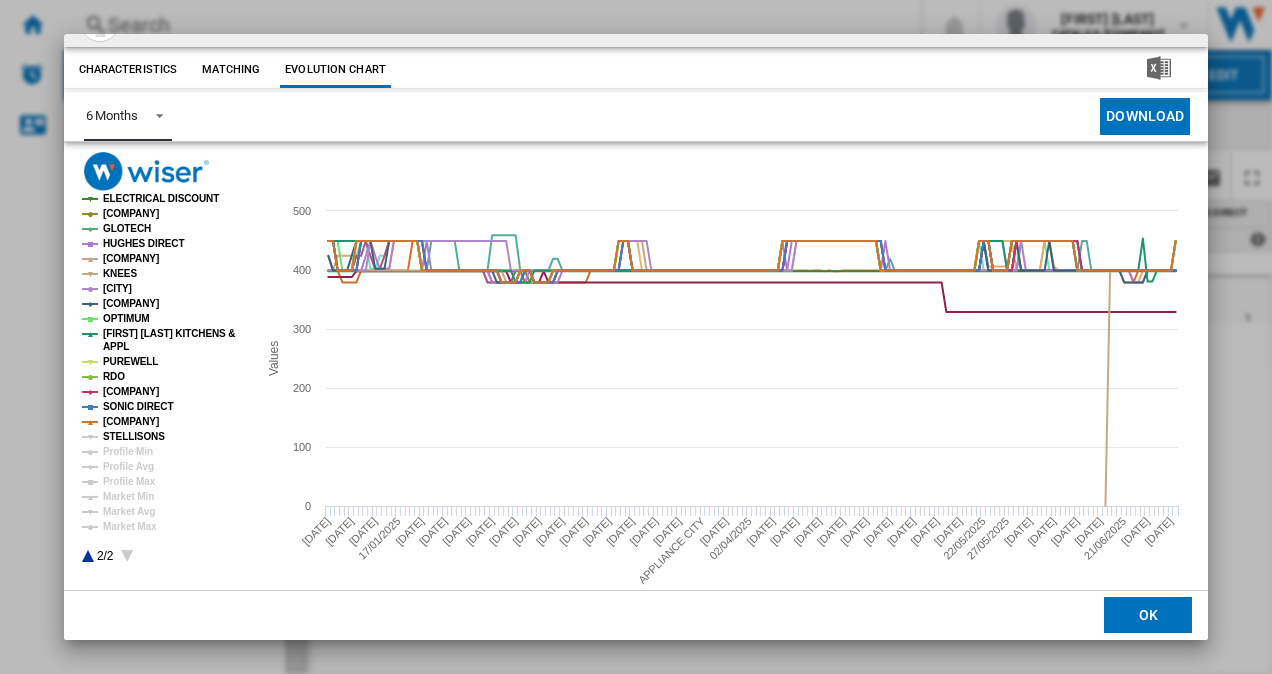 click on "STELLISONS" at bounding box center [134, 436] 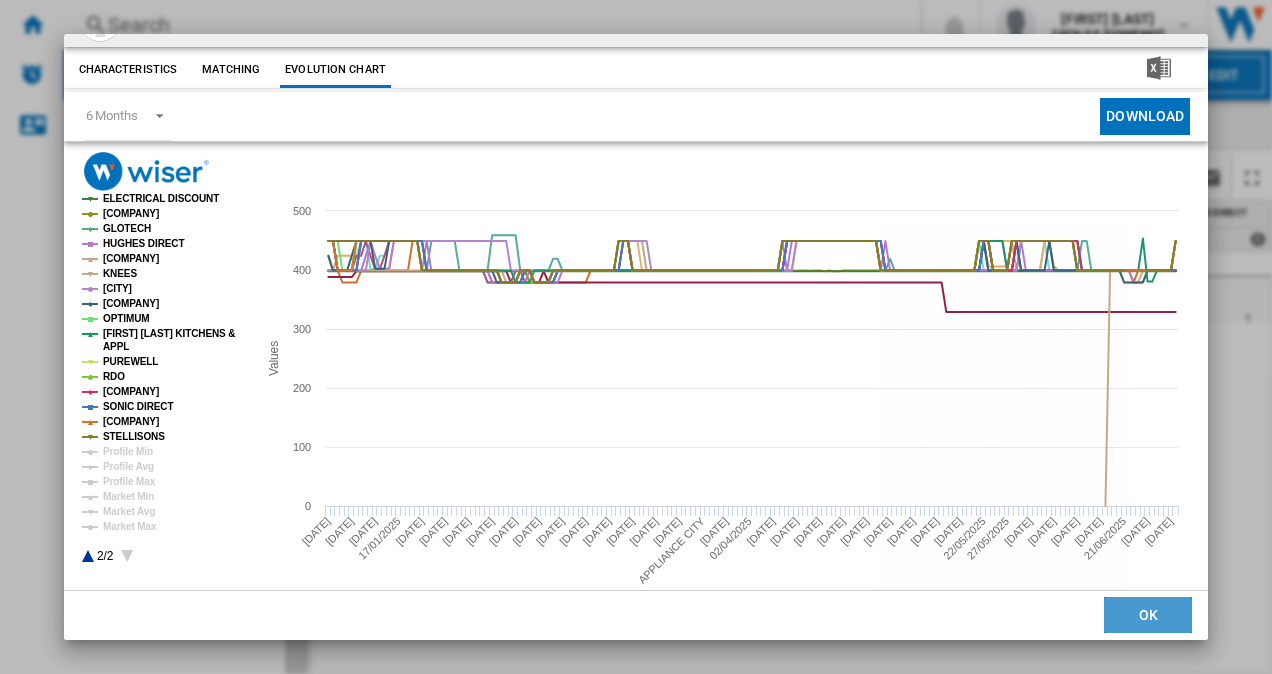 click on "OK" at bounding box center [1148, 616] 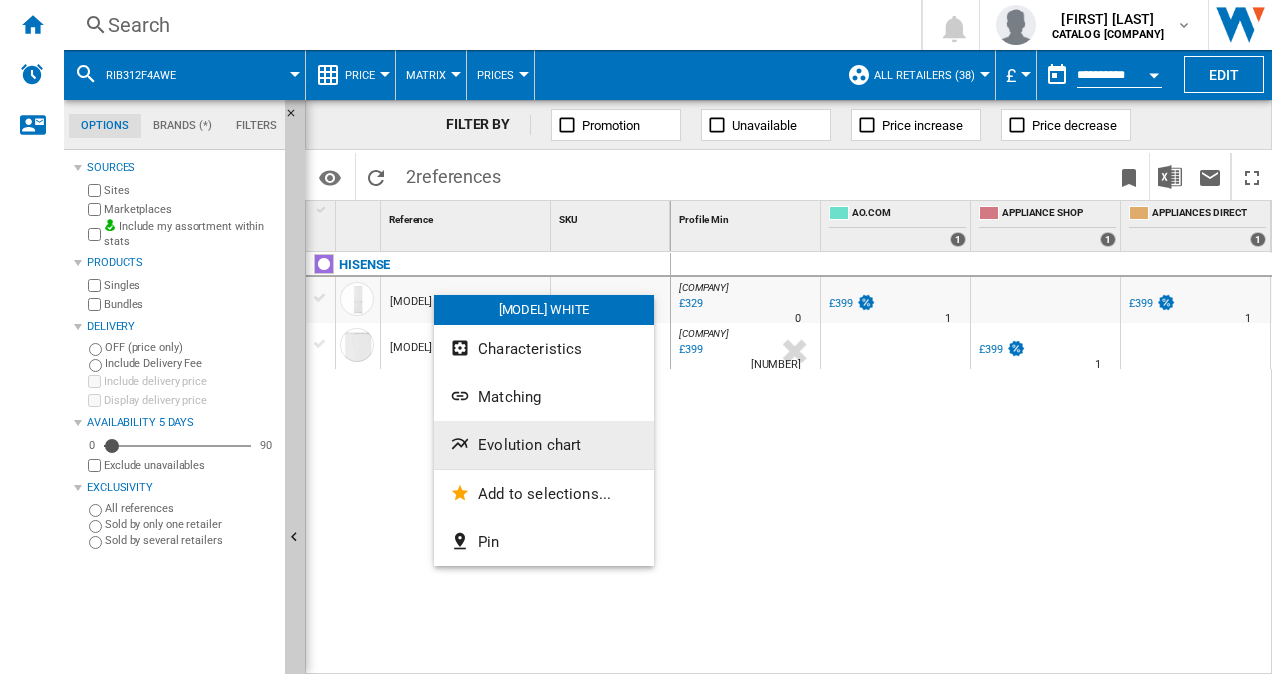 click on "Evolution chart" at bounding box center (529, 445) 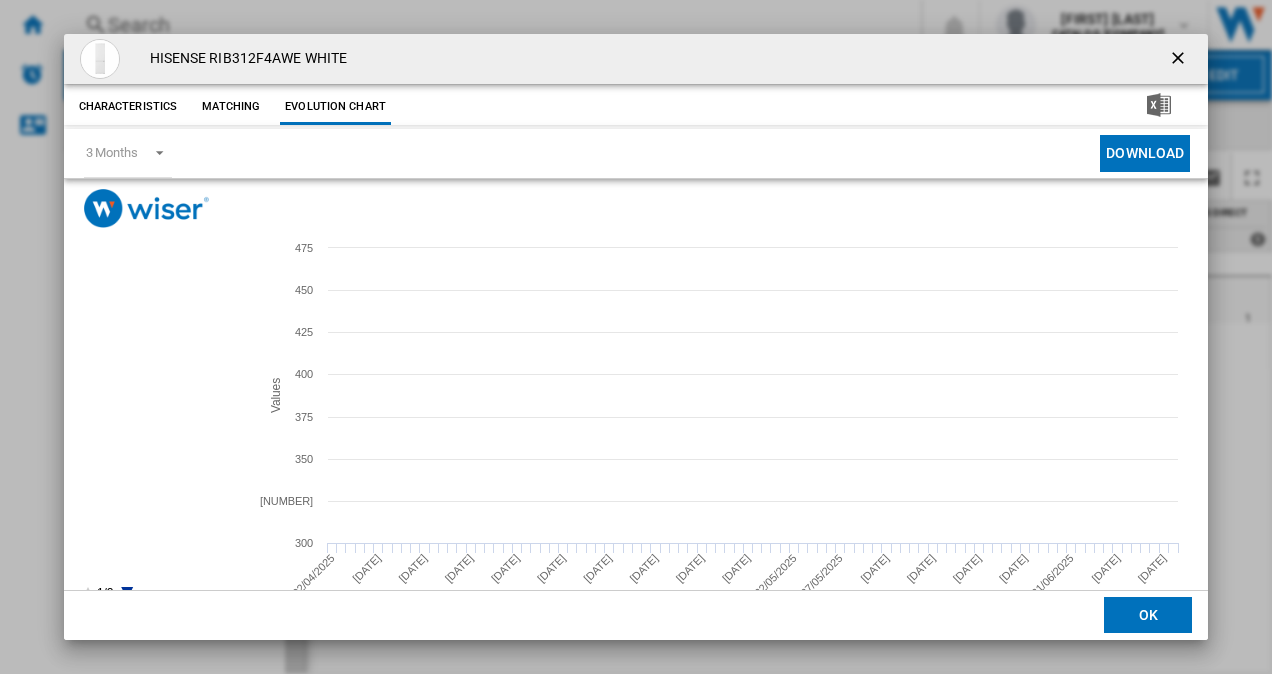 scroll, scrollTop: 37, scrollLeft: 0, axis: vertical 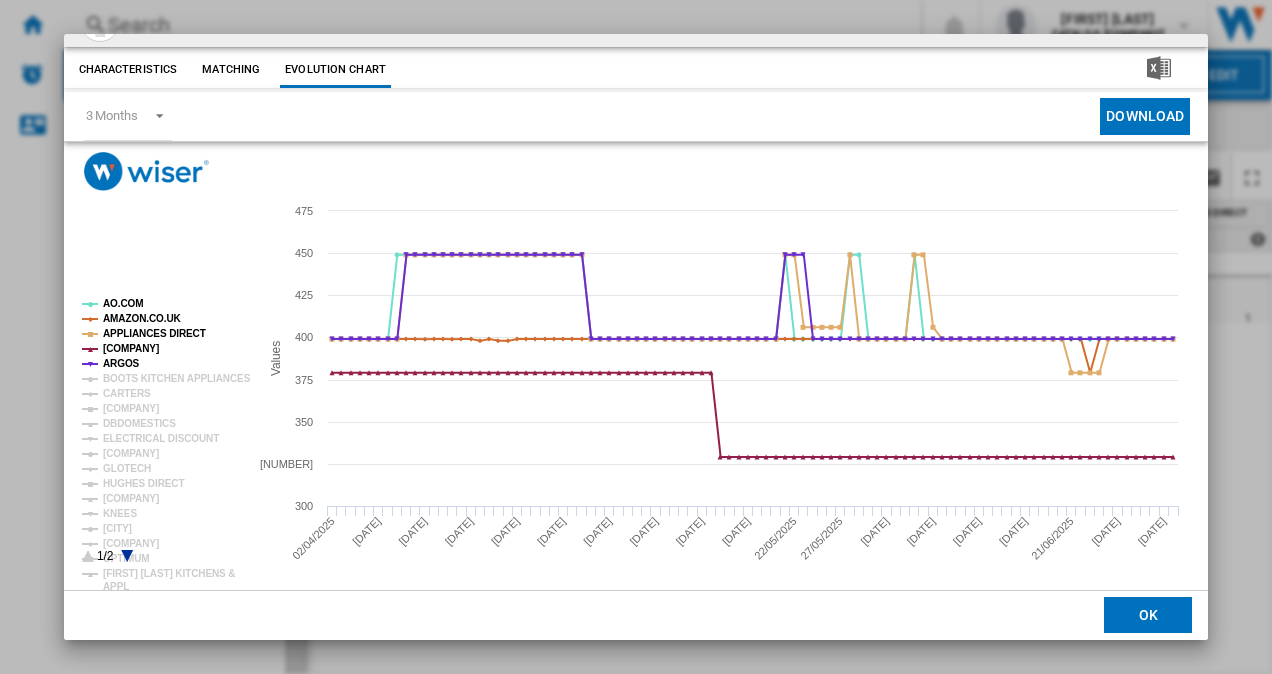 click at bounding box center [127, 556] 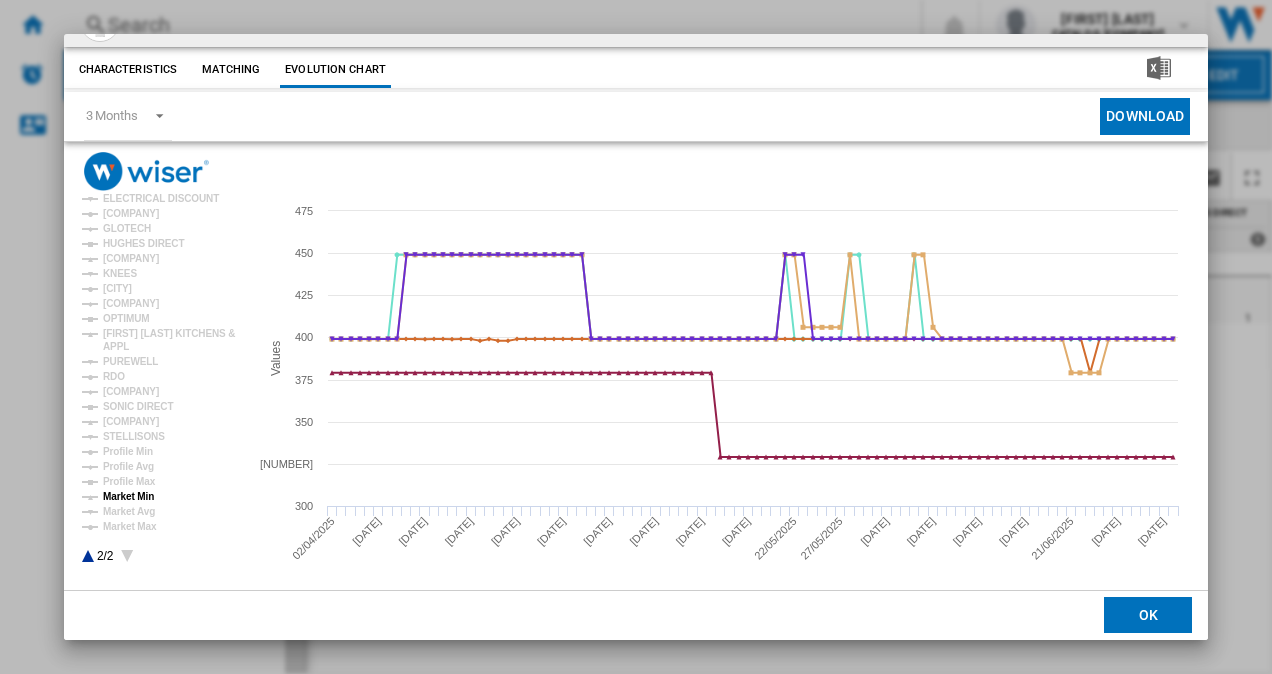 click on "Market Min" at bounding box center (128, 496) 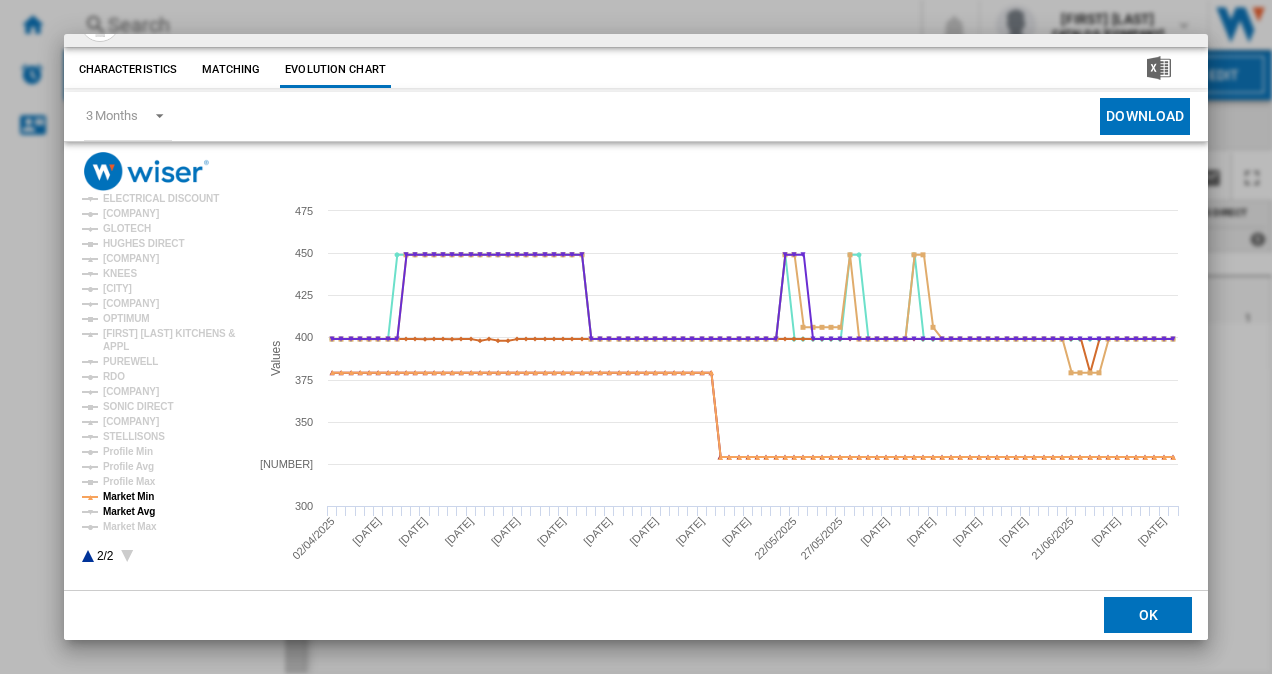 click on "Market Avg" at bounding box center (129, 511) 